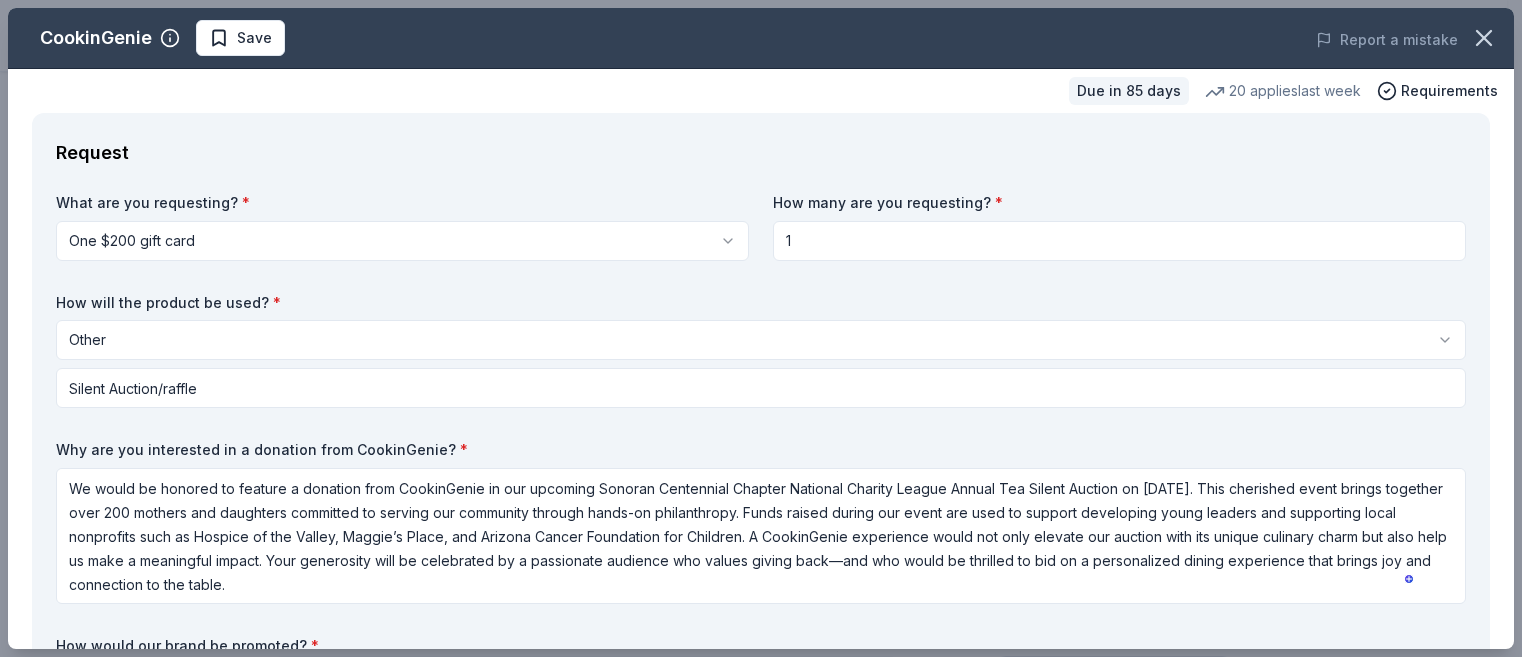 select on "other" 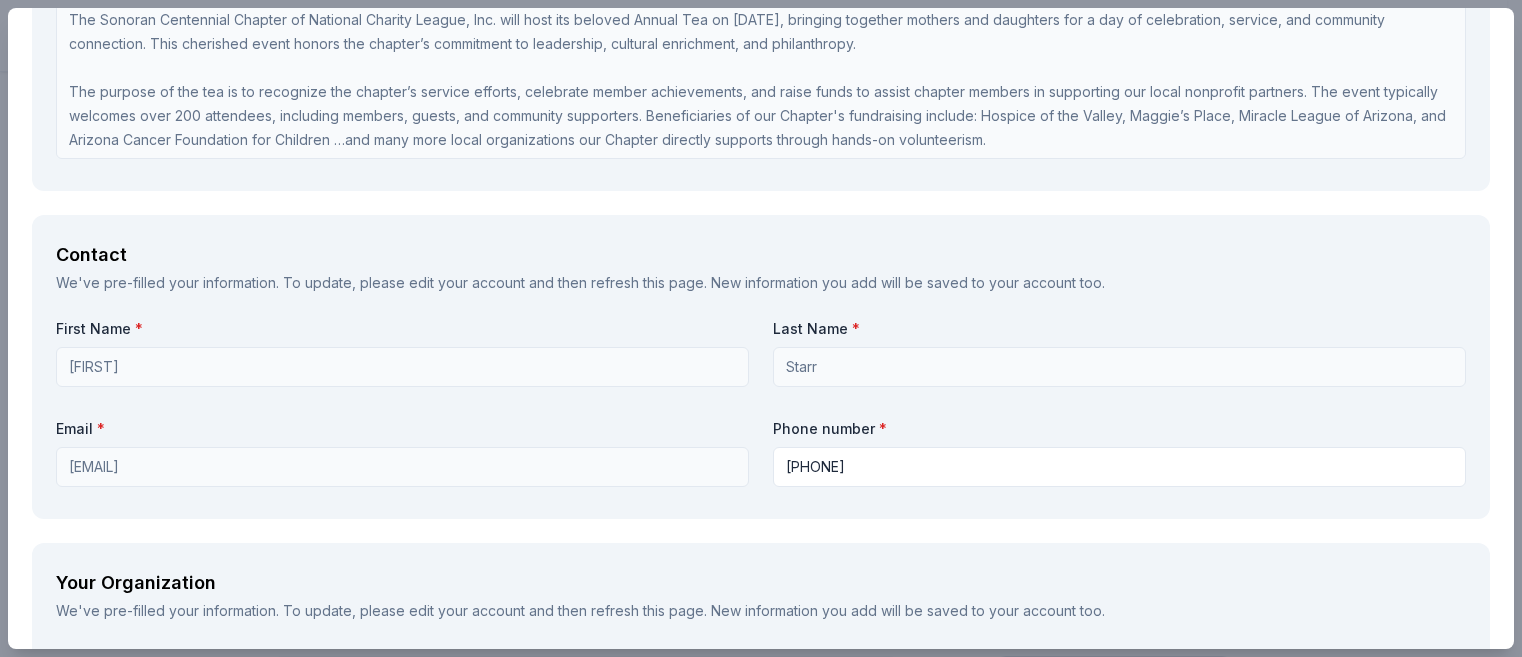 scroll, scrollTop: 0, scrollLeft: 0, axis: both 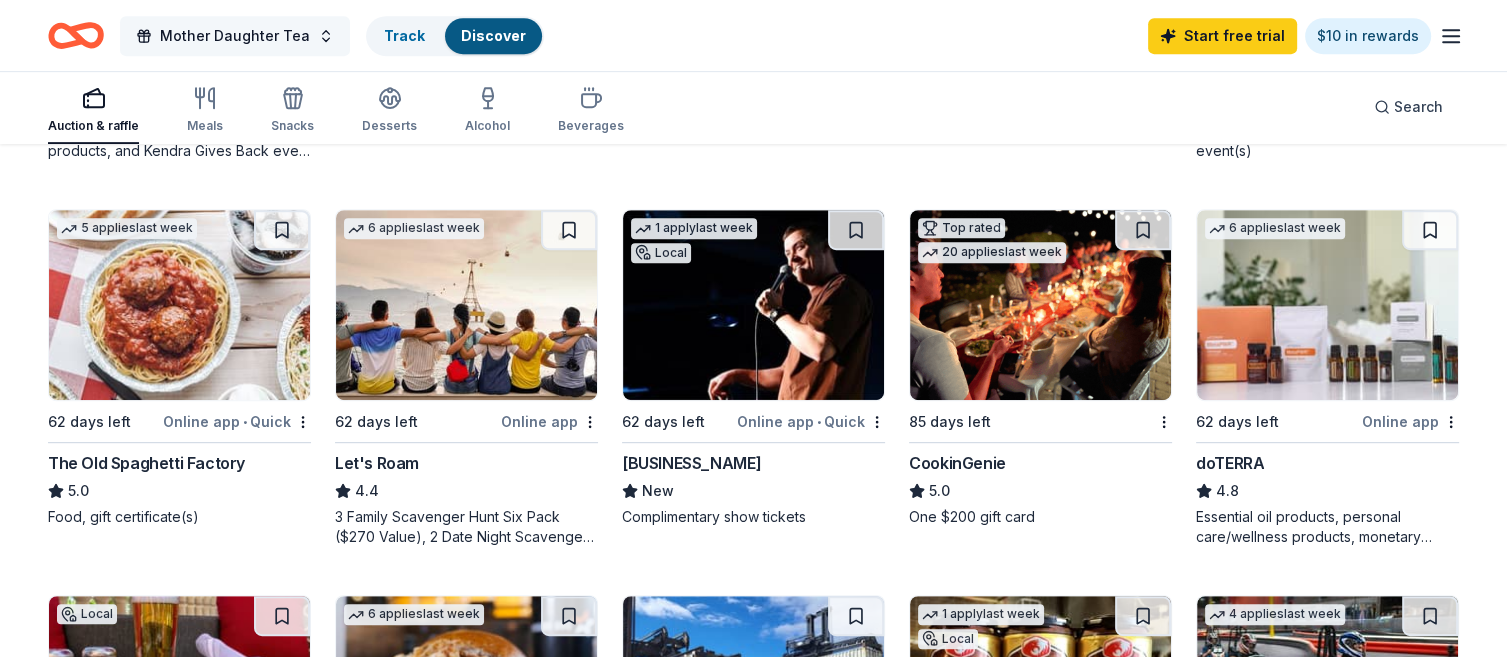 click on "Mother Daughter Tea" at bounding box center (235, 36) 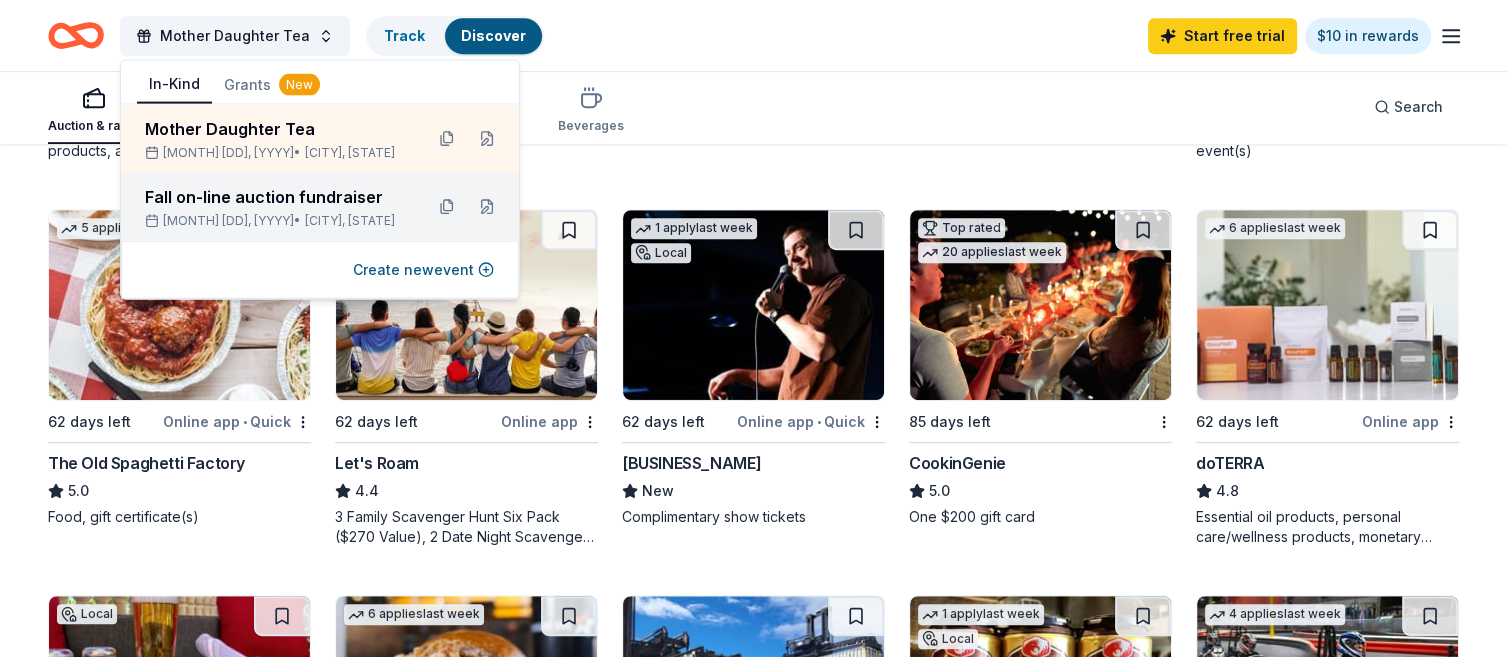 click on "Fall on-line auction fundraiser" at bounding box center [276, 197] 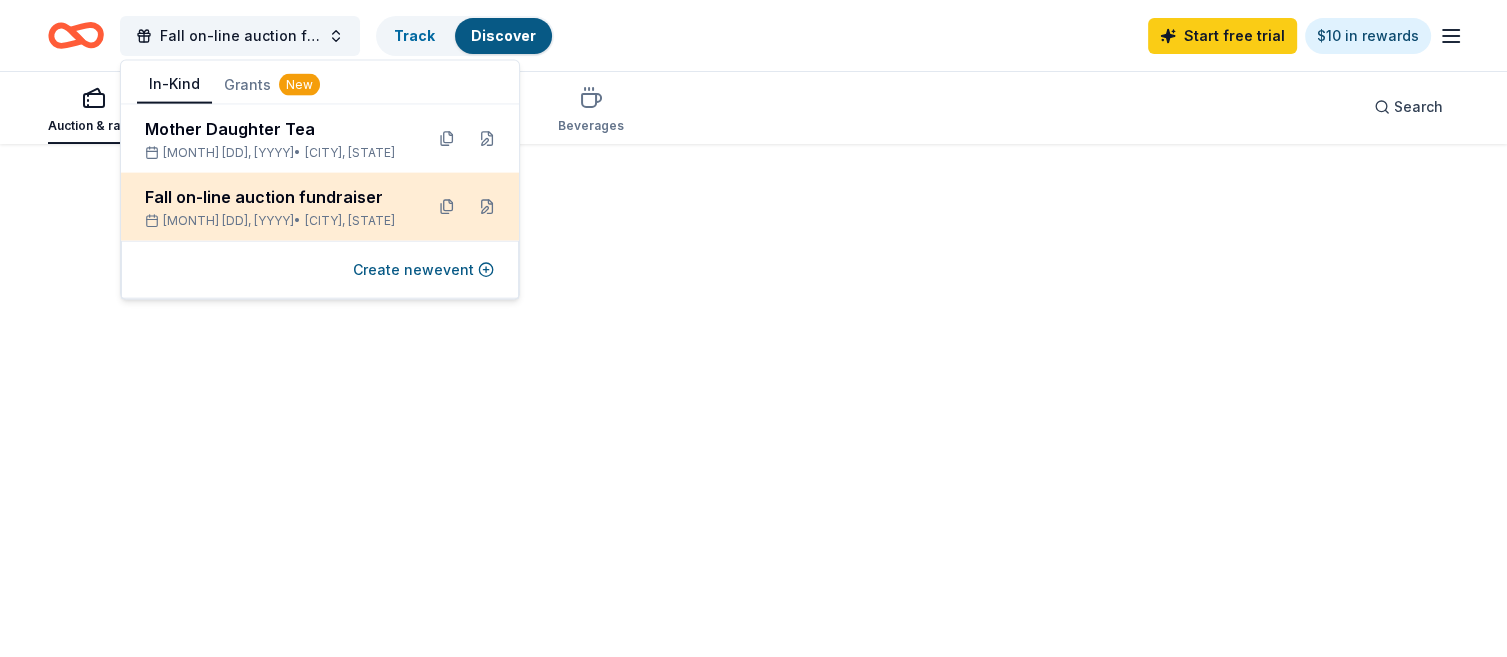 scroll, scrollTop: 0, scrollLeft: 0, axis: both 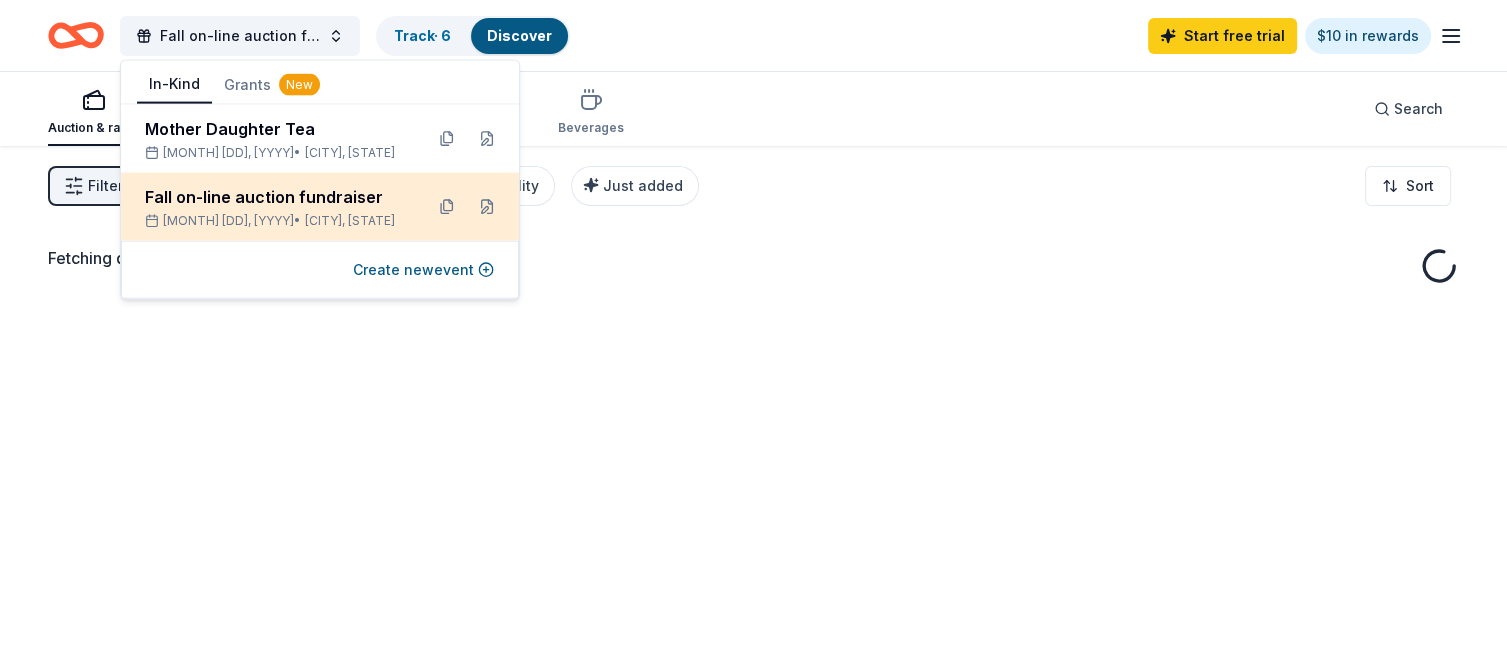 click on "Fall on-line auction fundraiser" at bounding box center [276, 197] 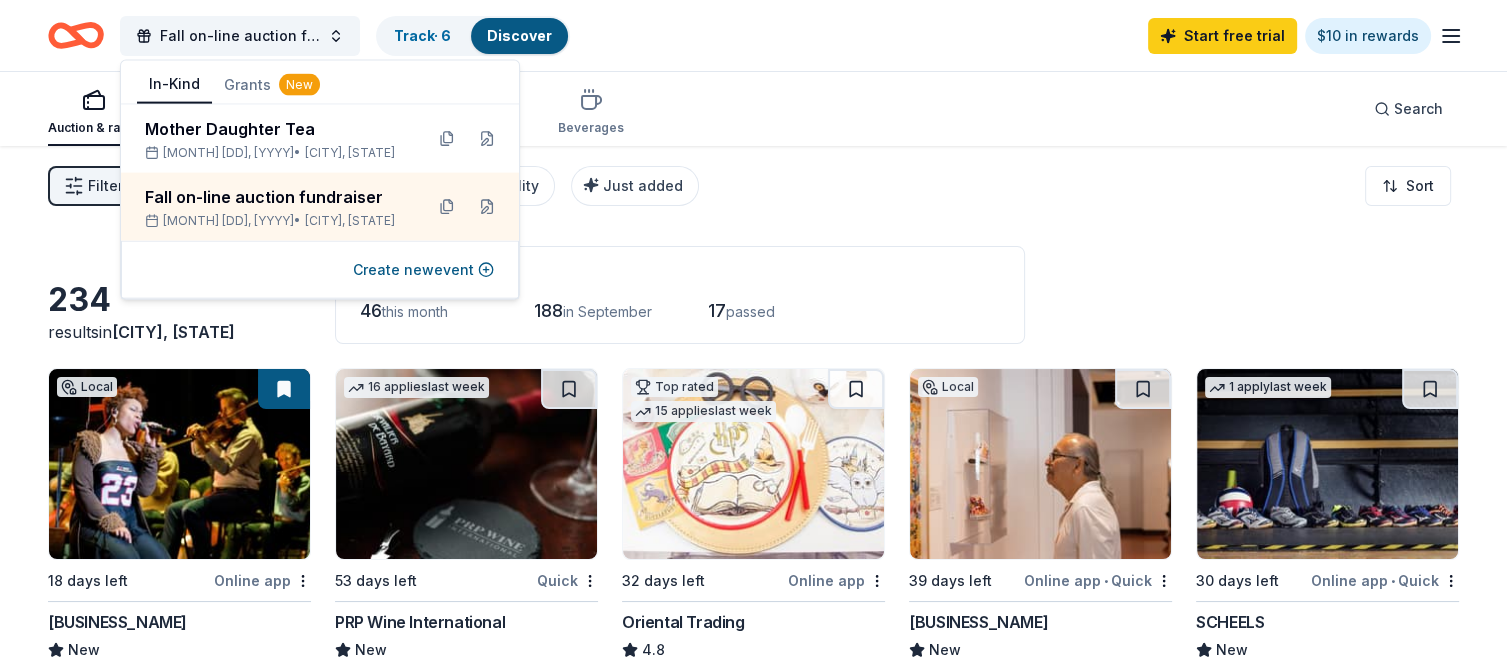 click on "46  this month 188  in September 17  passed" at bounding box center [680, 311] 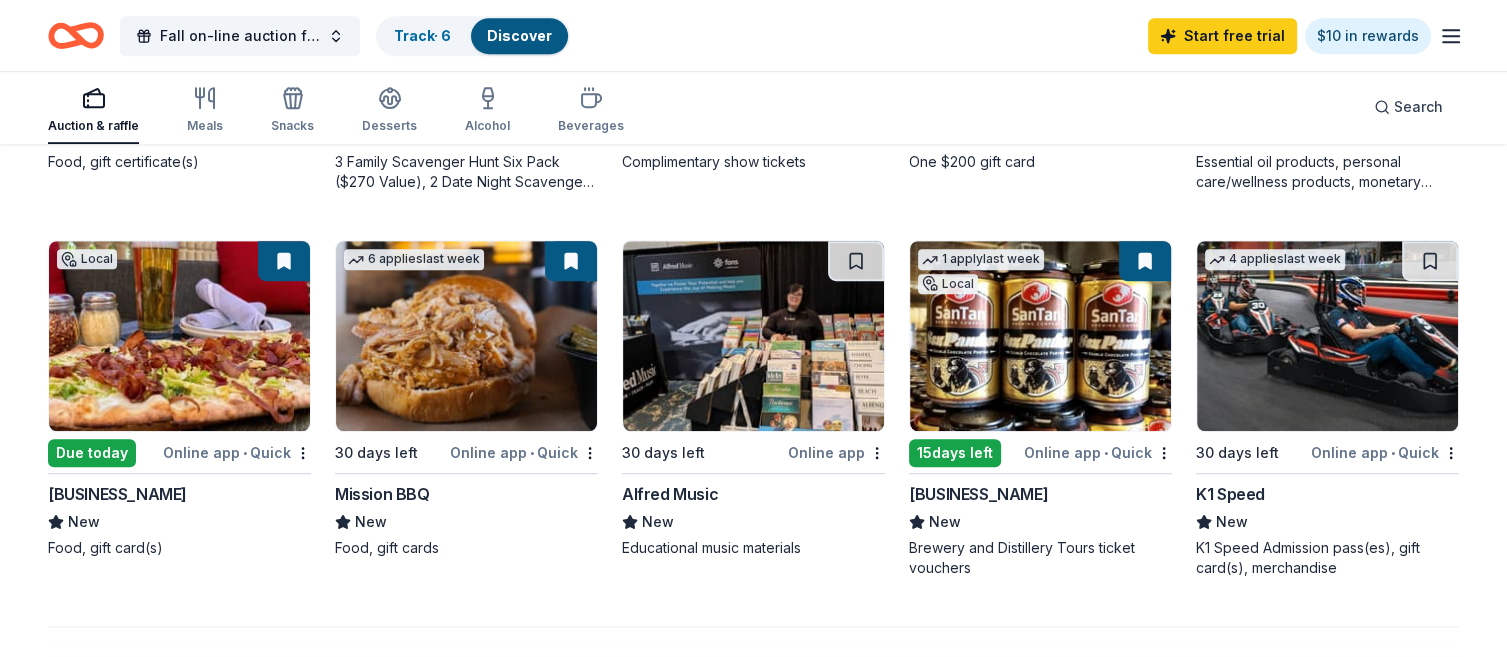 scroll, scrollTop: 1295, scrollLeft: 0, axis: vertical 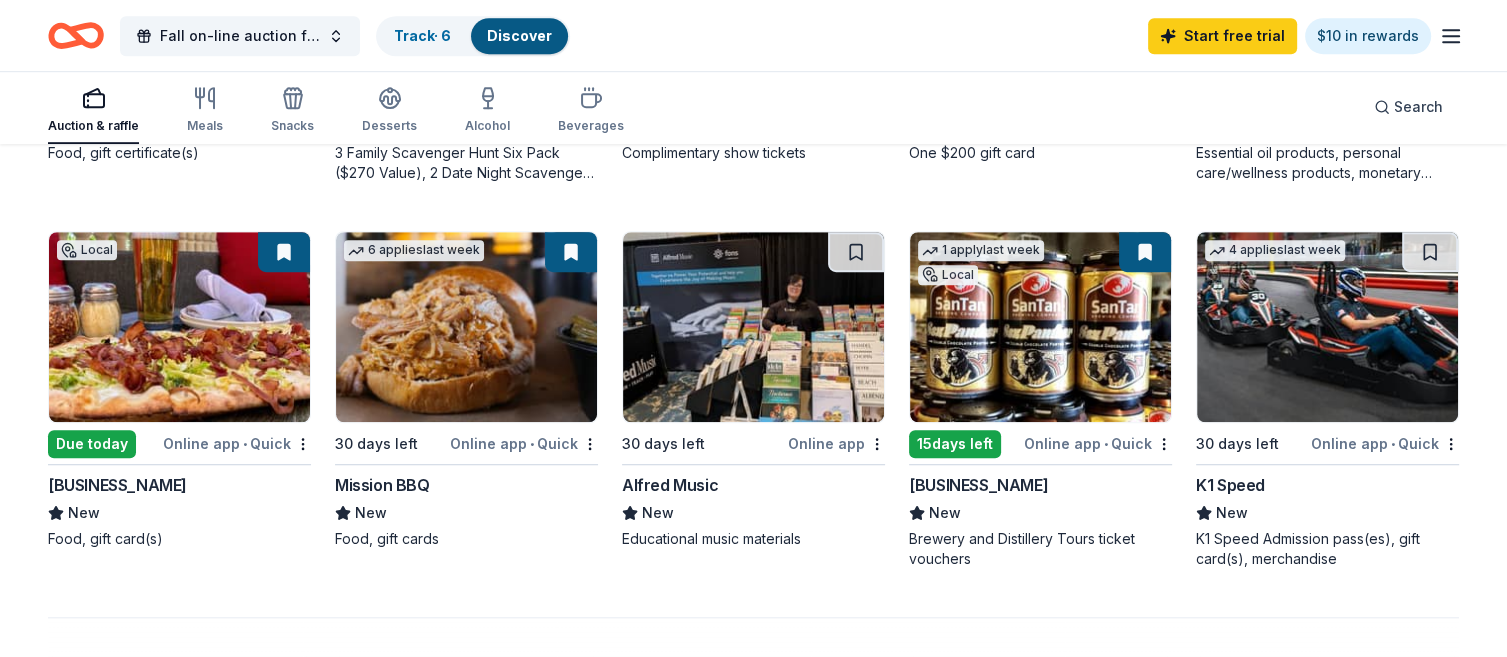 click at bounding box center (753, 327) 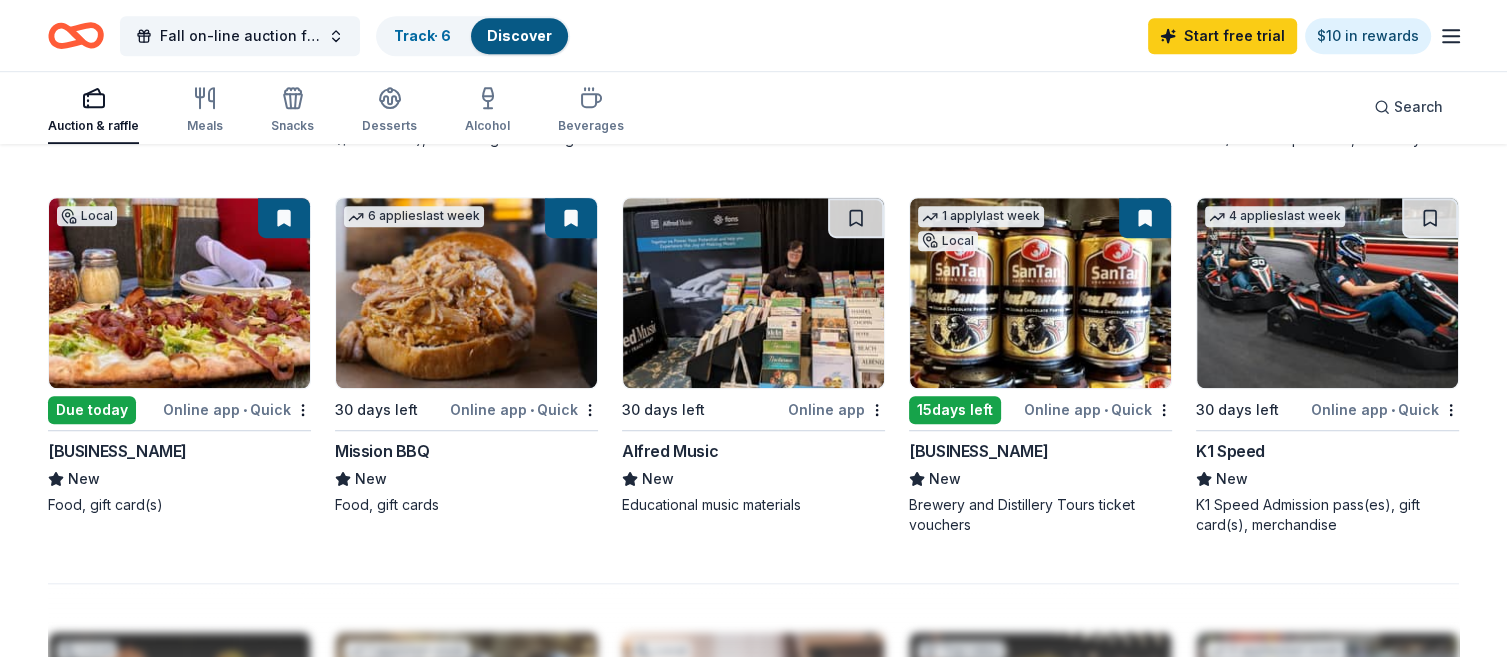 scroll, scrollTop: 1332, scrollLeft: 0, axis: vertical 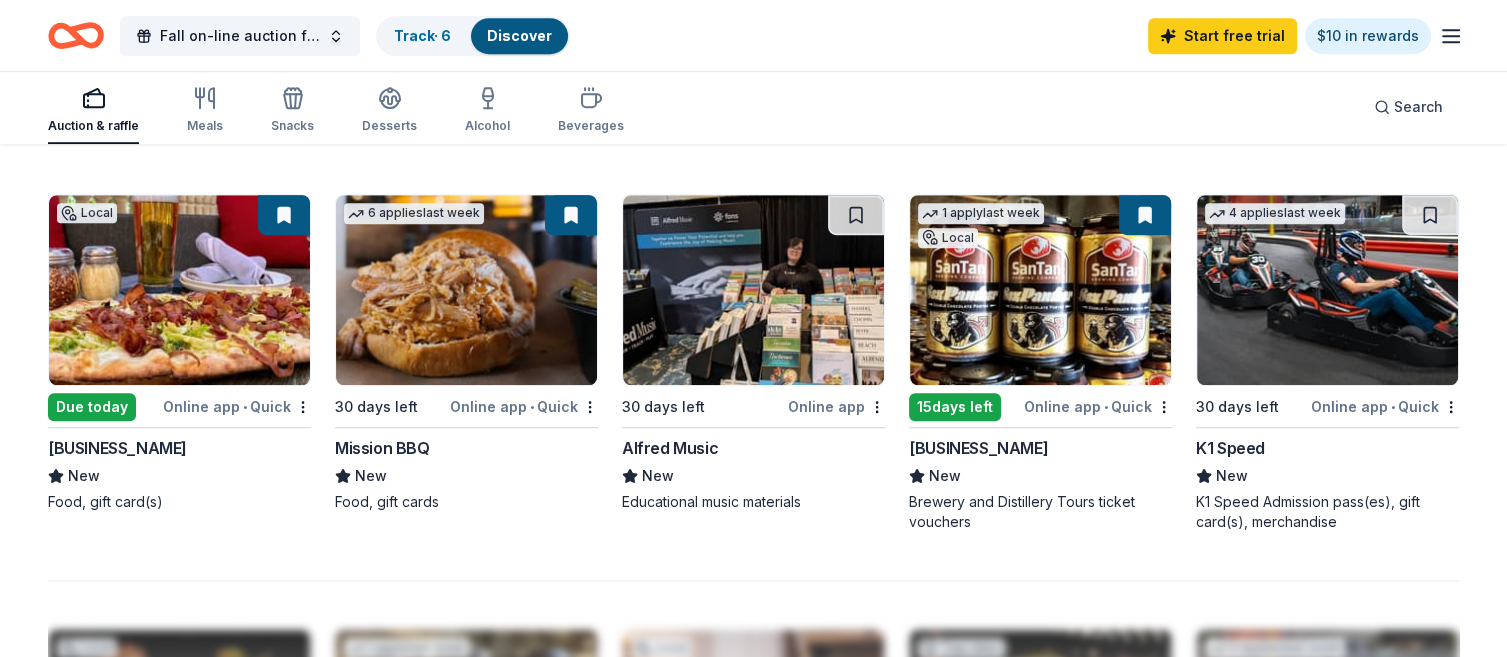 click at bounding box center (179, 290) 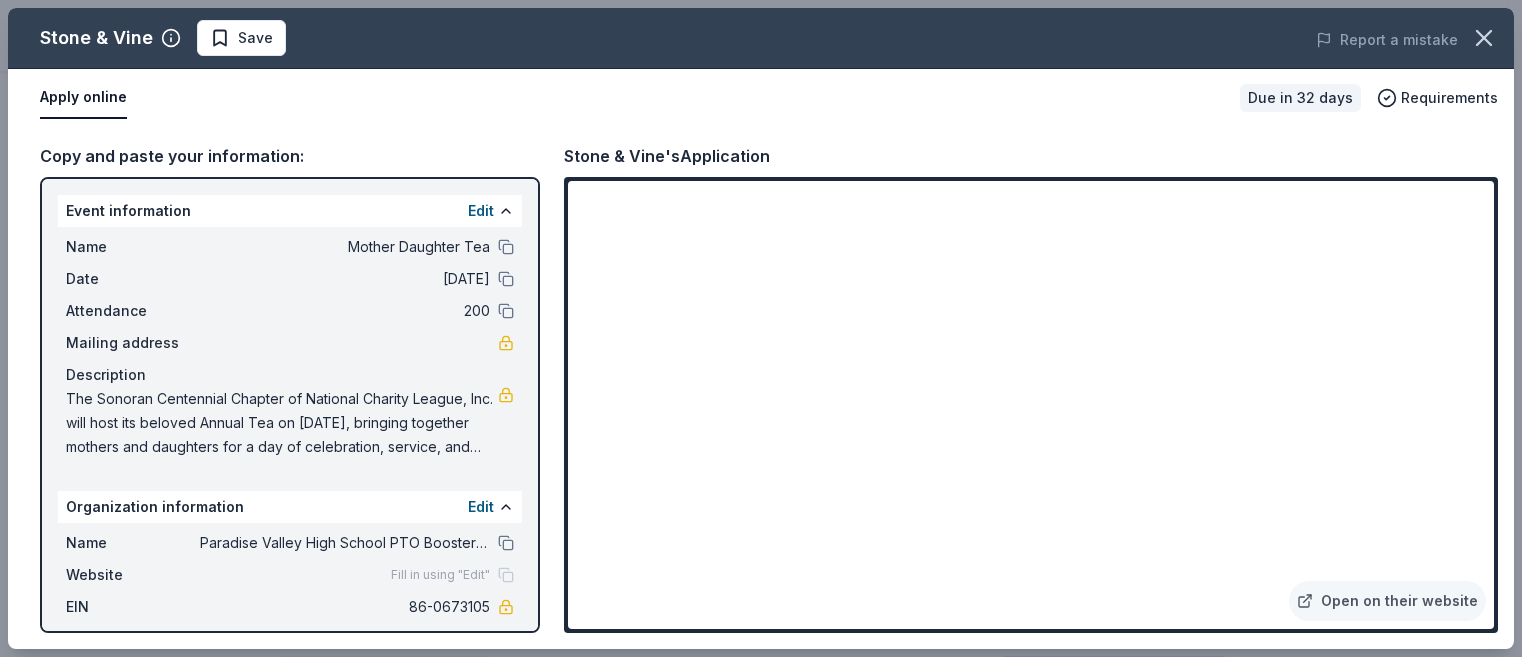 scroll, scrollTop: 456, scrollLeft: 0, axis: vertical 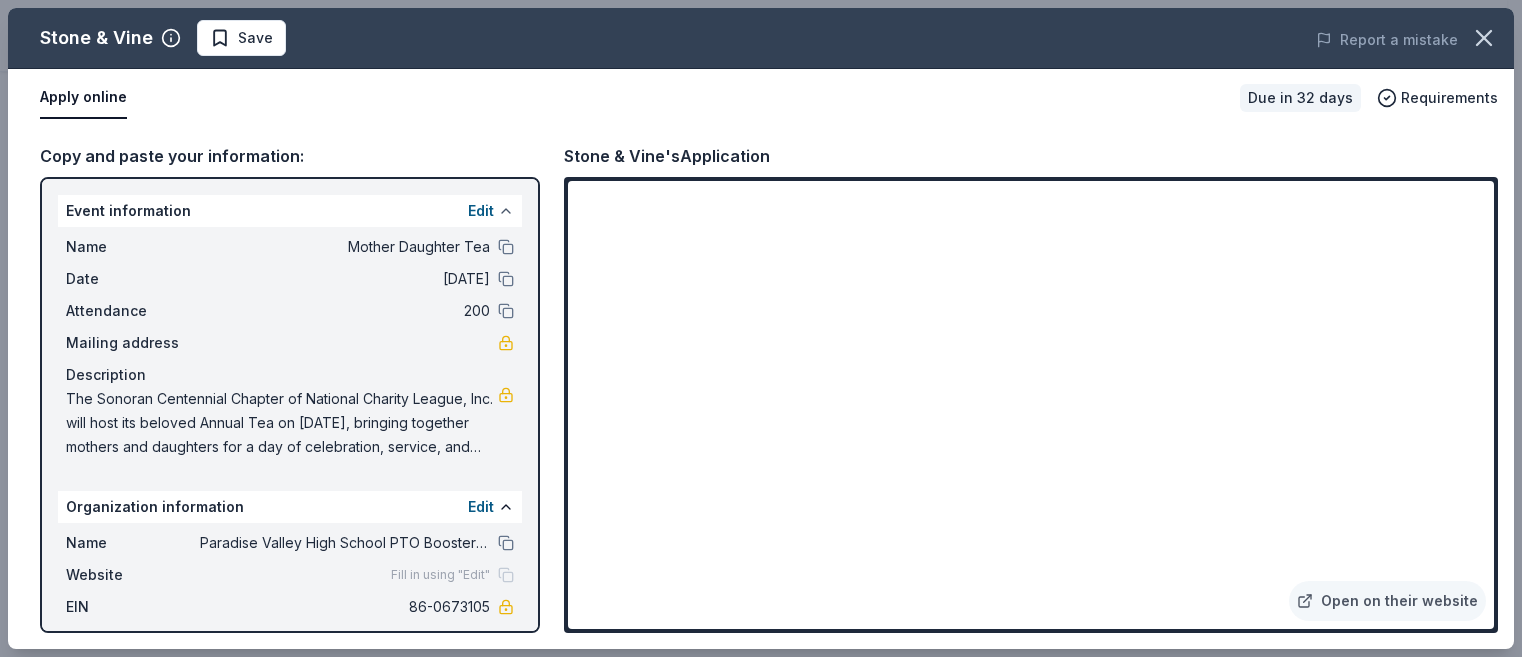 click at bounding box center [506, 211] 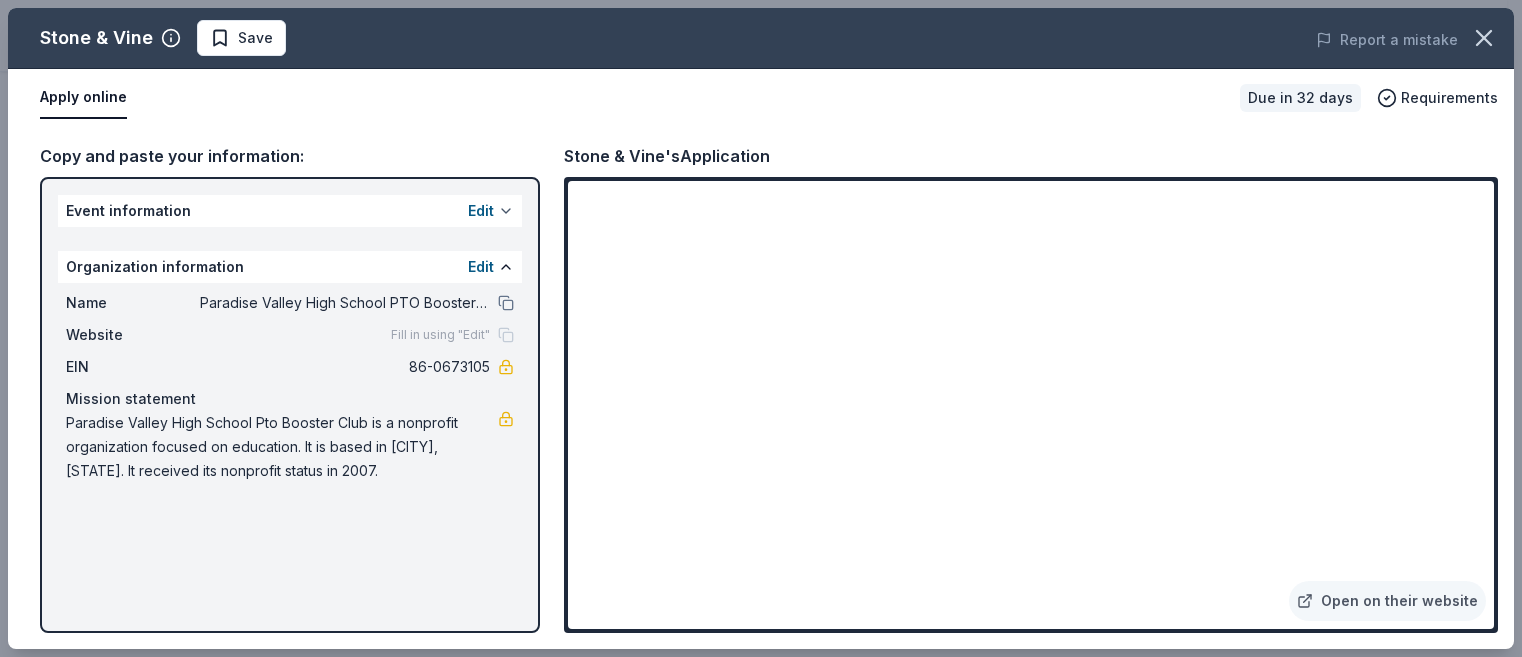 click at bounding box center (506, 211) 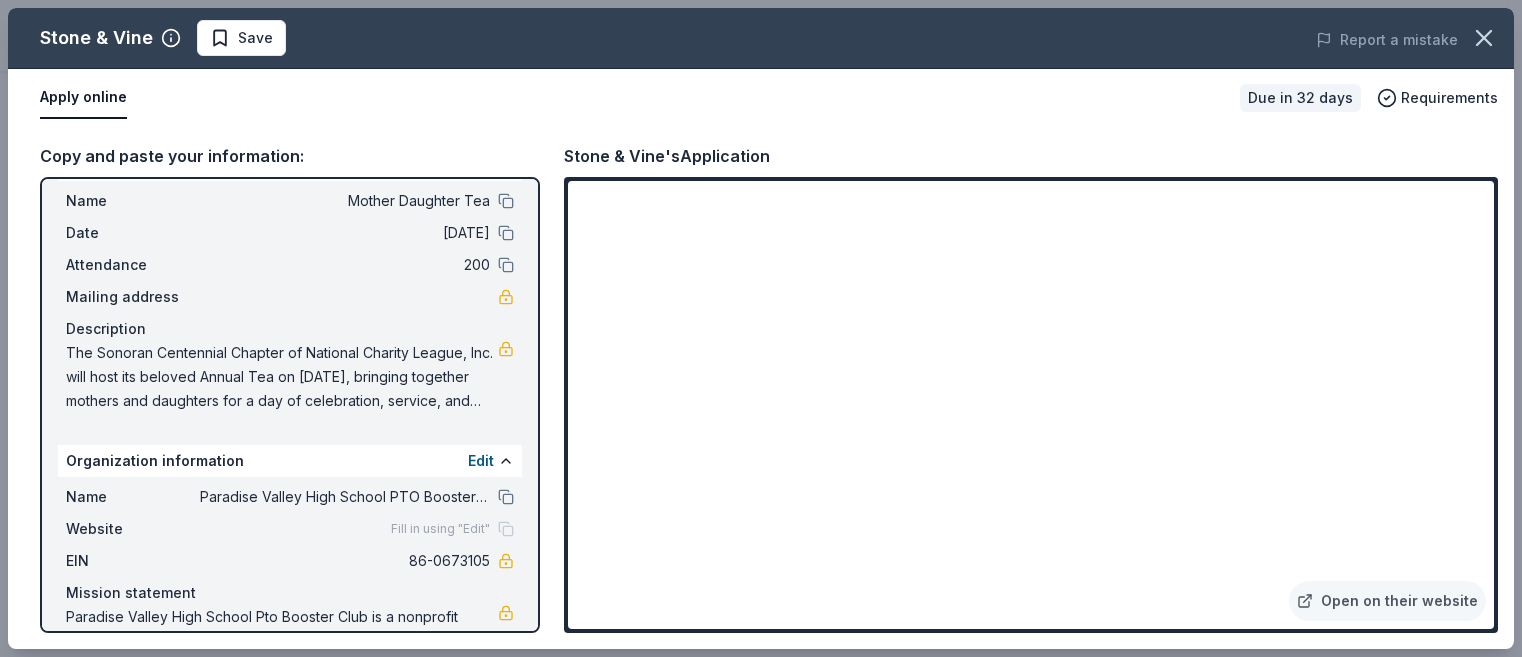scroll, scrollTop: 116, scrollLeft: 0, axis: vertical 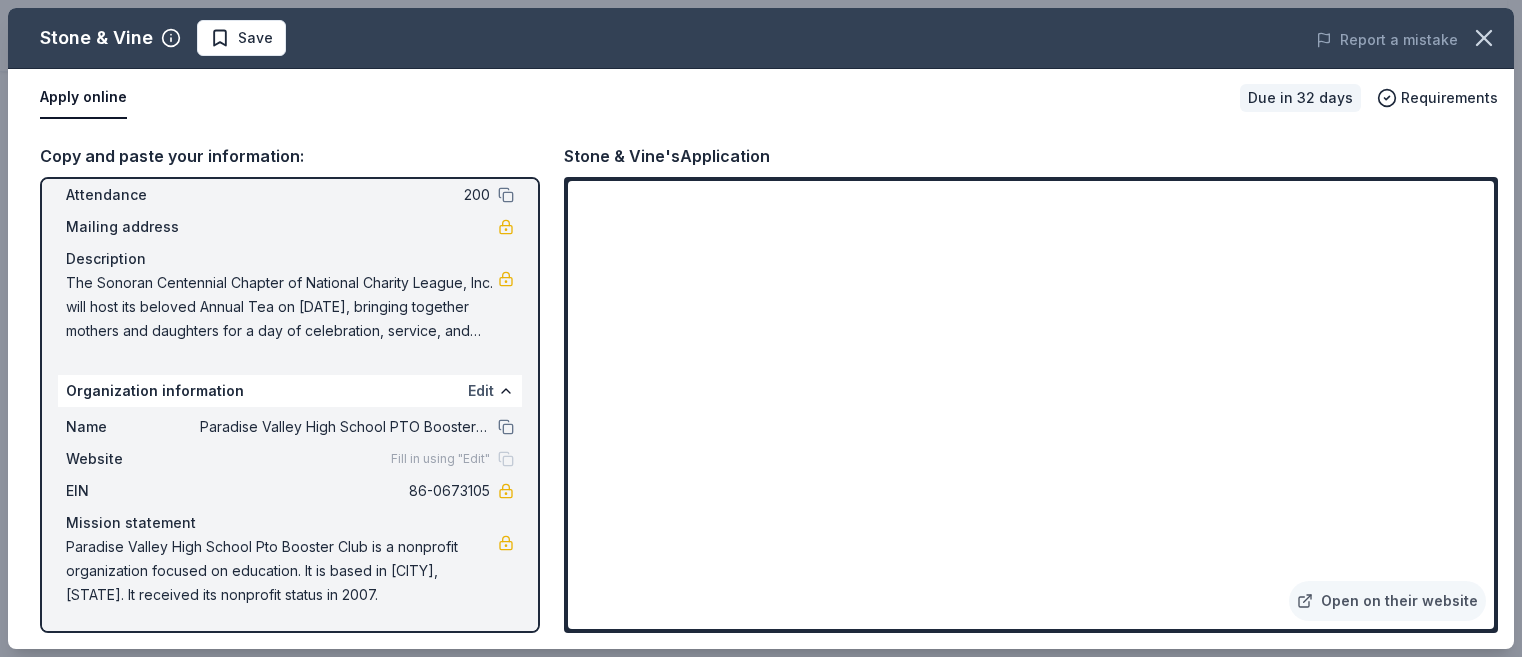click on "Edit" at bounding box center [481, 391] 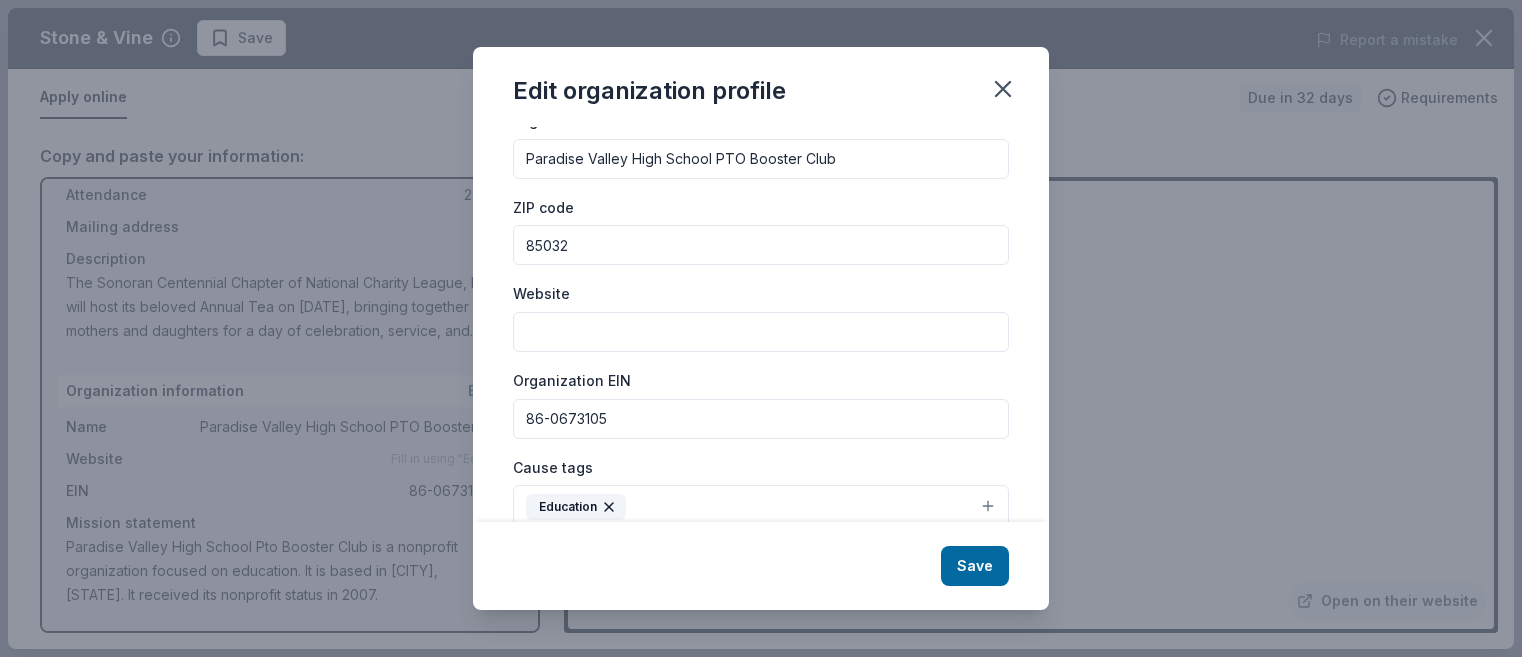 scroll, scrollTop: 20, scrollLeft: 0, axis: vertical 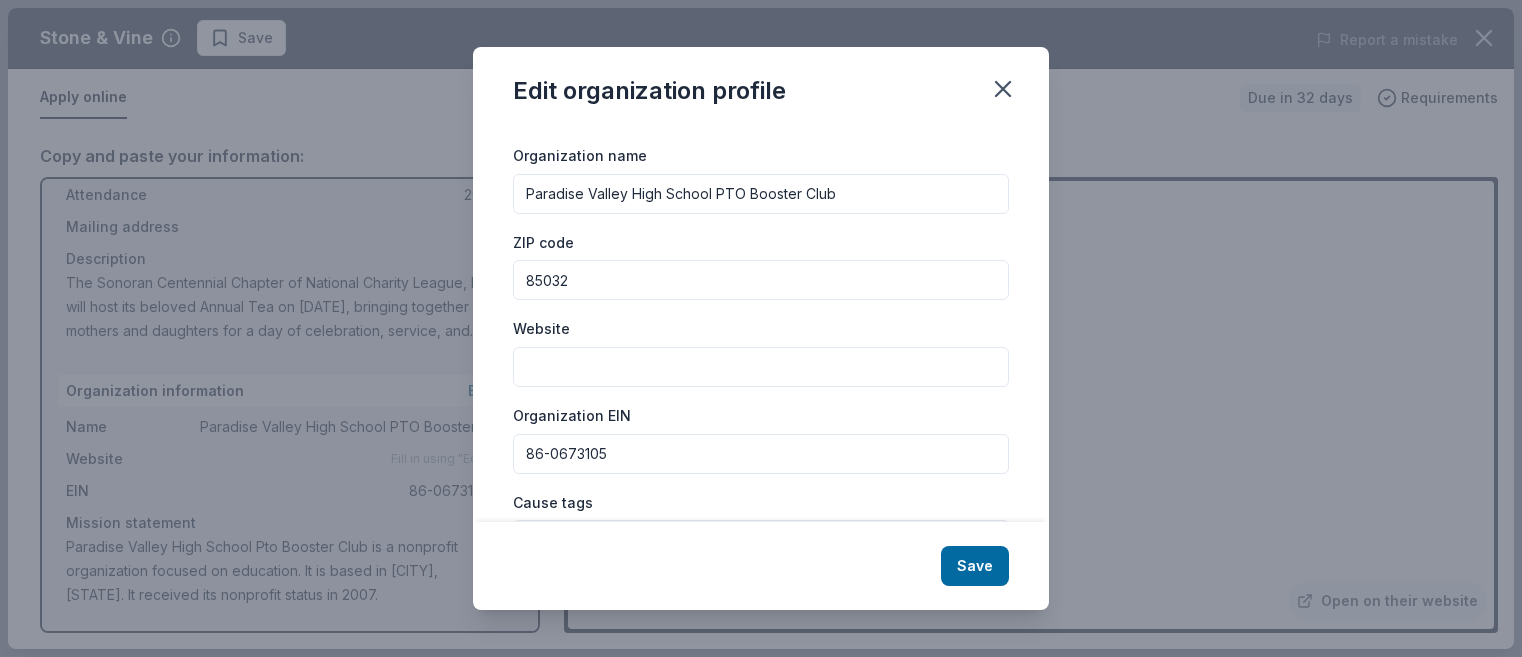 drag, startPoint x: 896, startPoint y: 192, endPoint x: 783, endPoint y: 186, distance: 113.15918 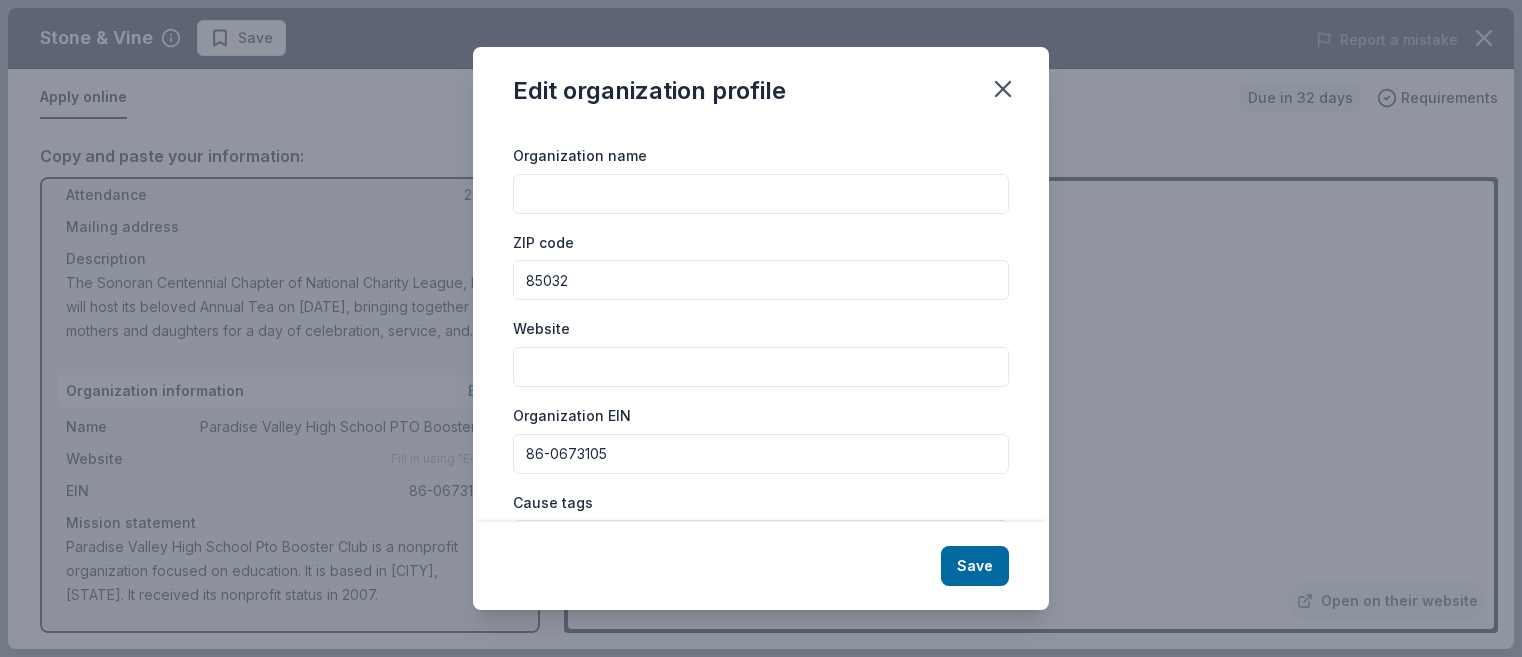 type 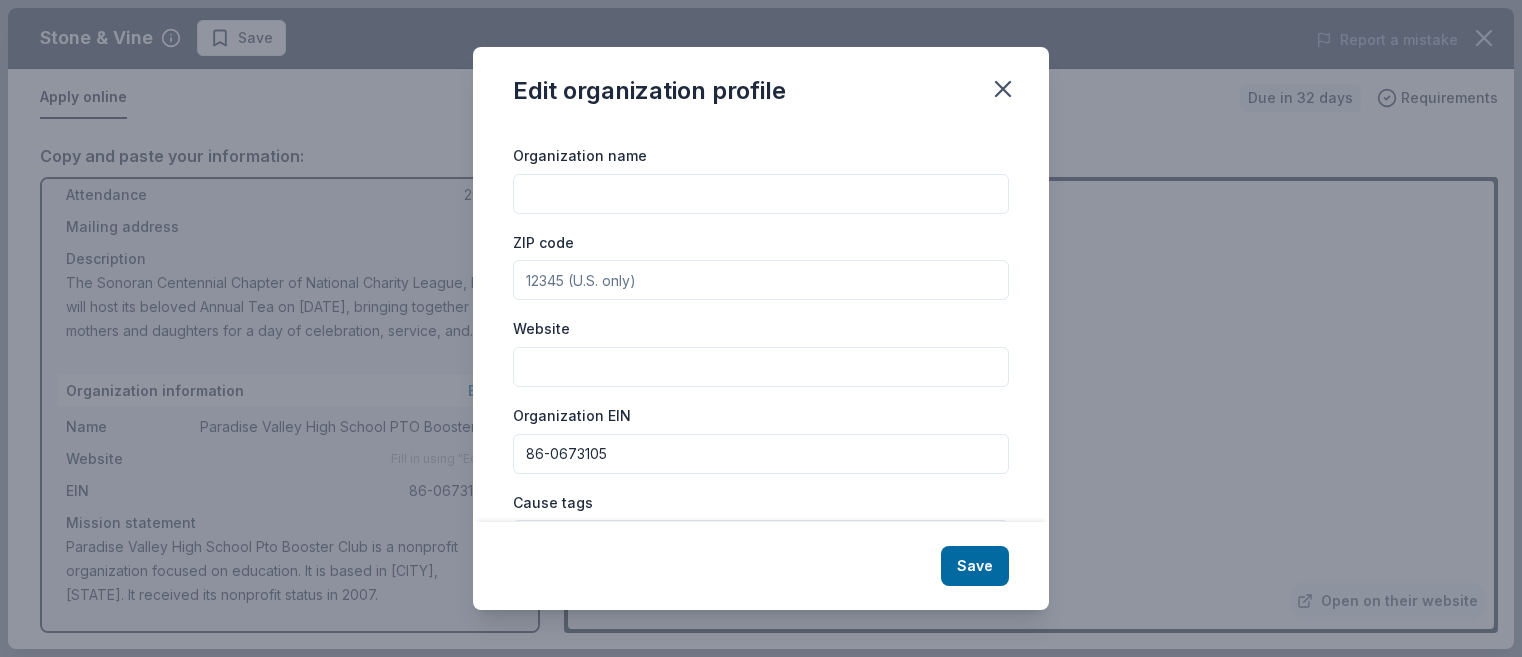 type 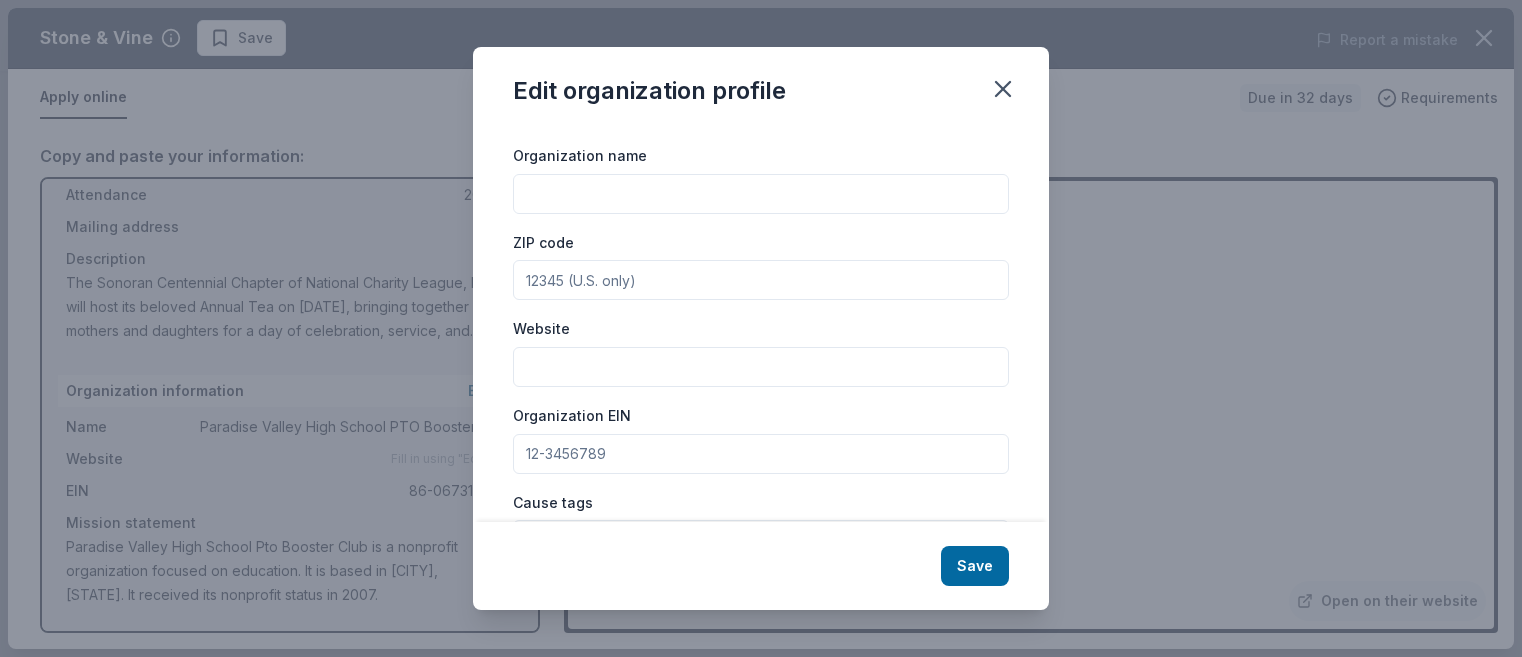 type 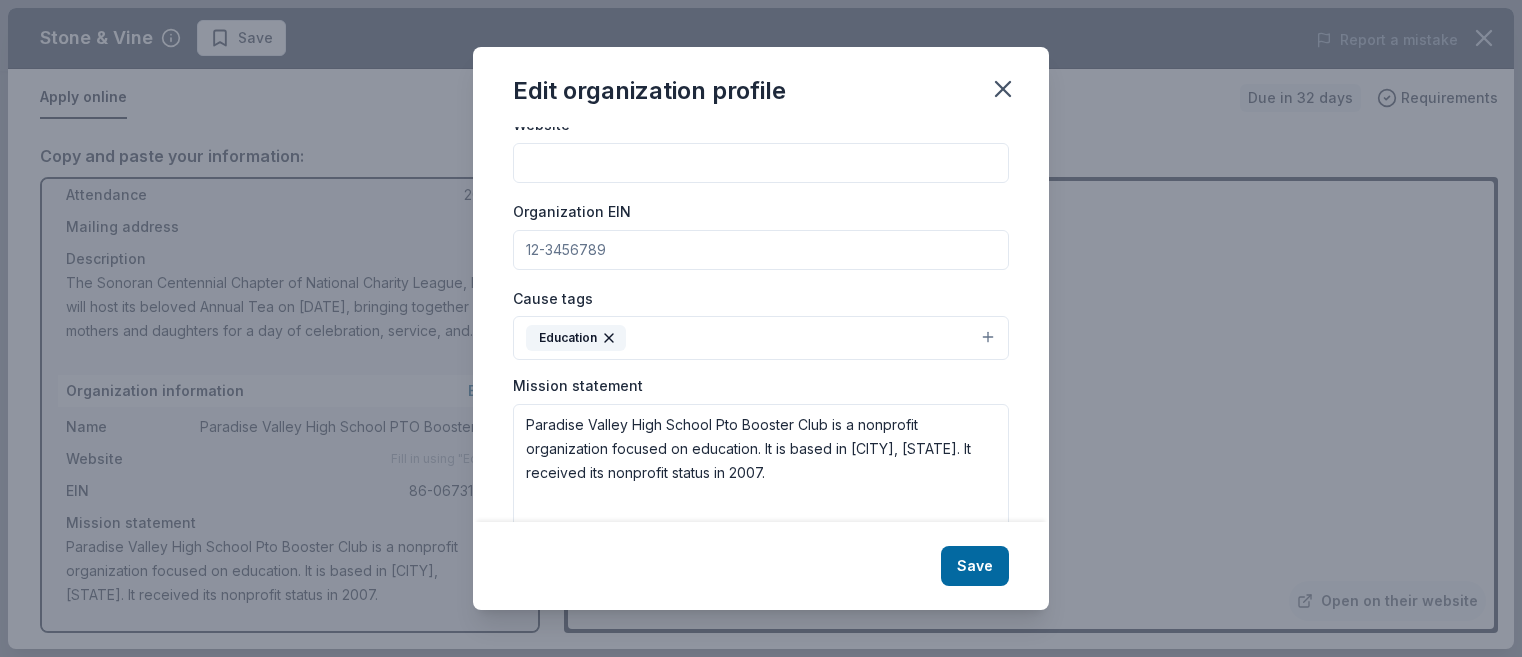 scroll, scrollTop: 273, scrollLeft: 0, axis: vertical 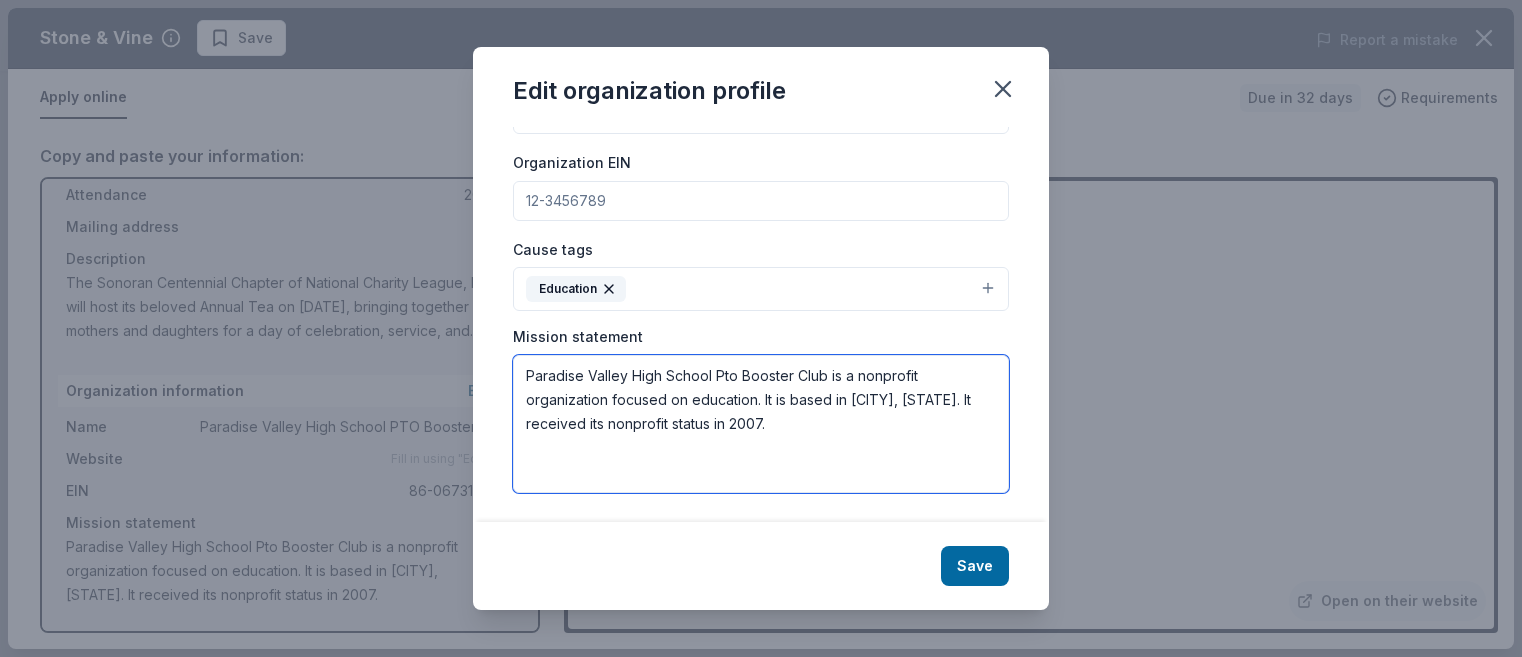 click on "Paradise Valley High School Pto Booster Club is a nonprofit organization focused on education. It is based in Phoenix, AZ. It received its nonprofit status in 2007." at bounding box center (761, 424) 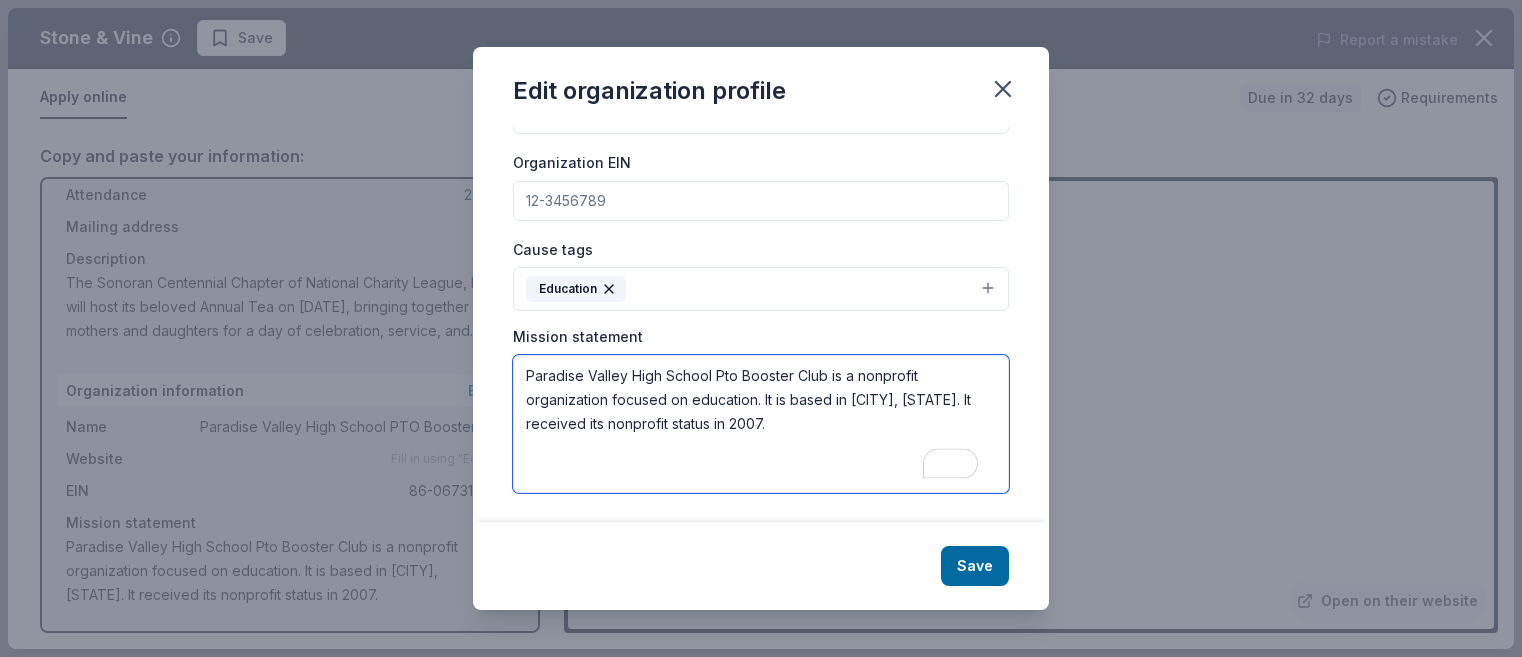 drag, startPoint x: 608, startPoint y: 401, endPoint x: 369, endPoint y: 341, distance: 246.41632 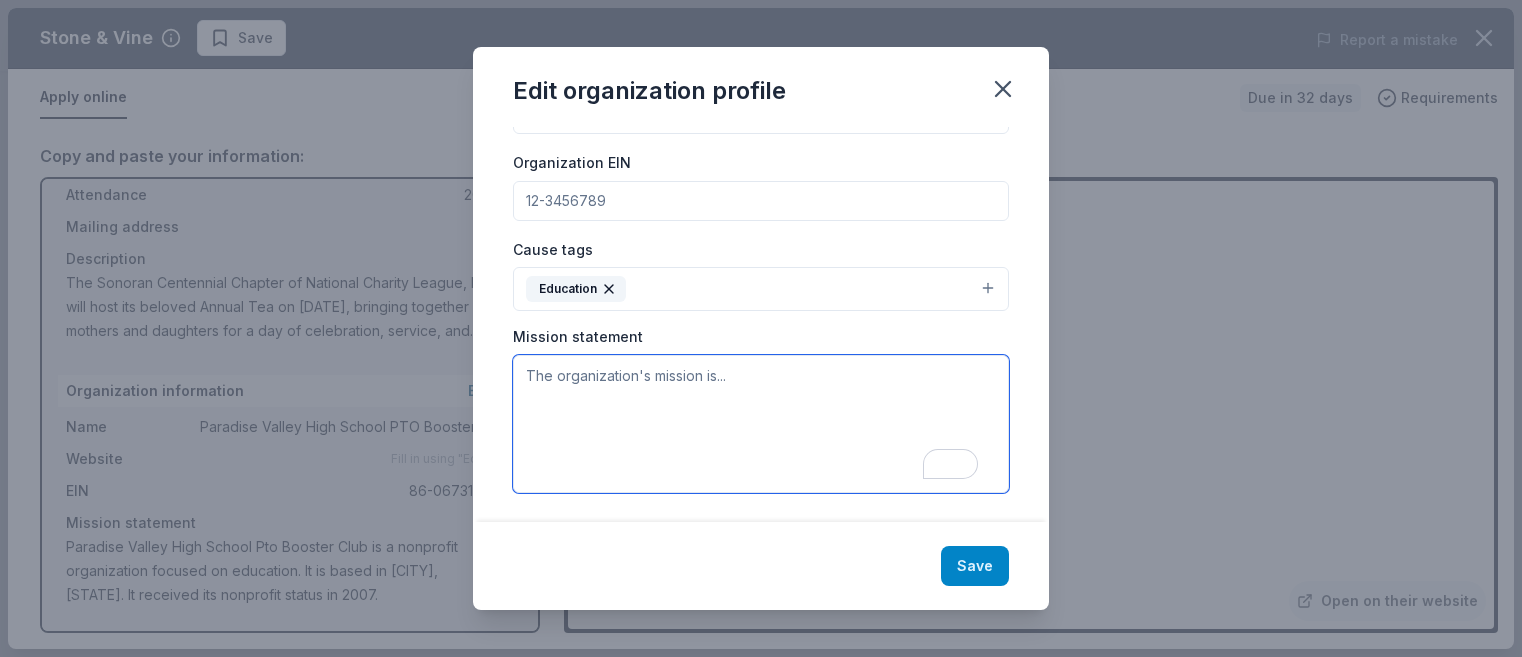 type 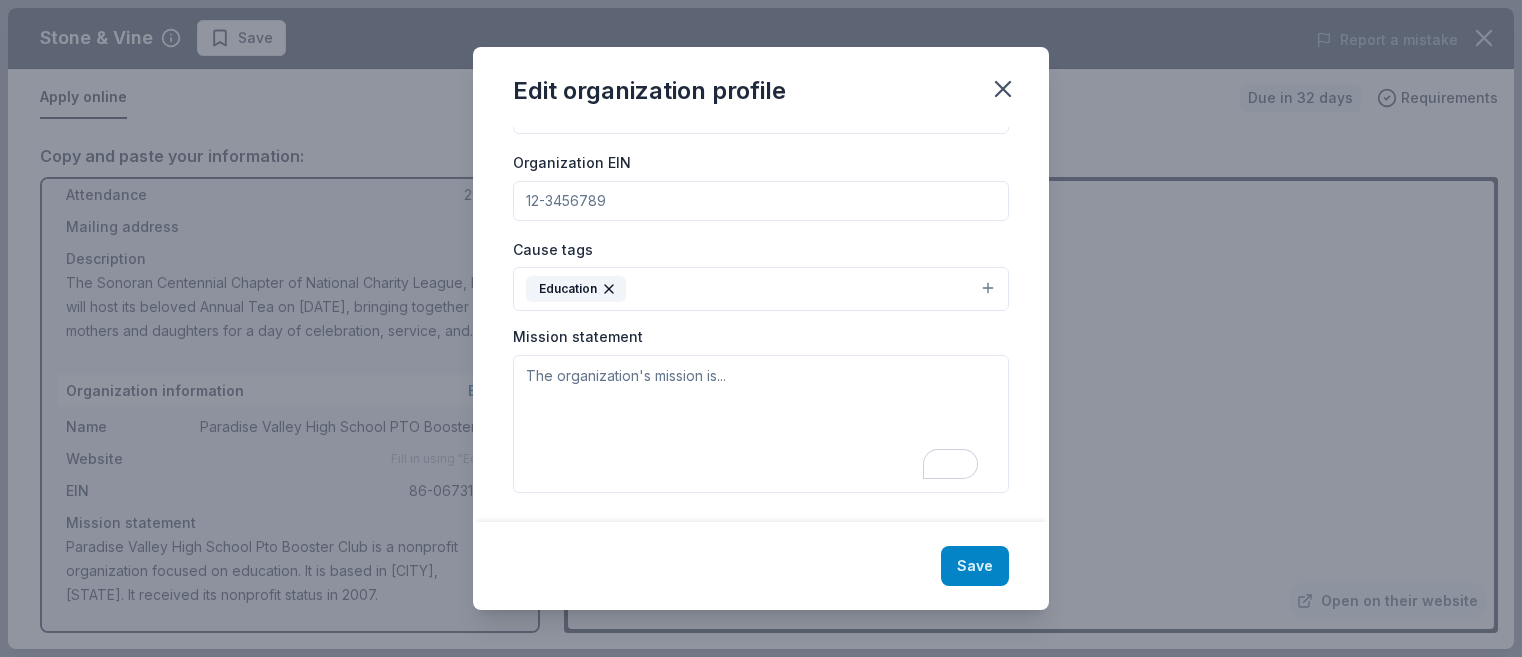 click on "Save" at bounding box center [975, 566] 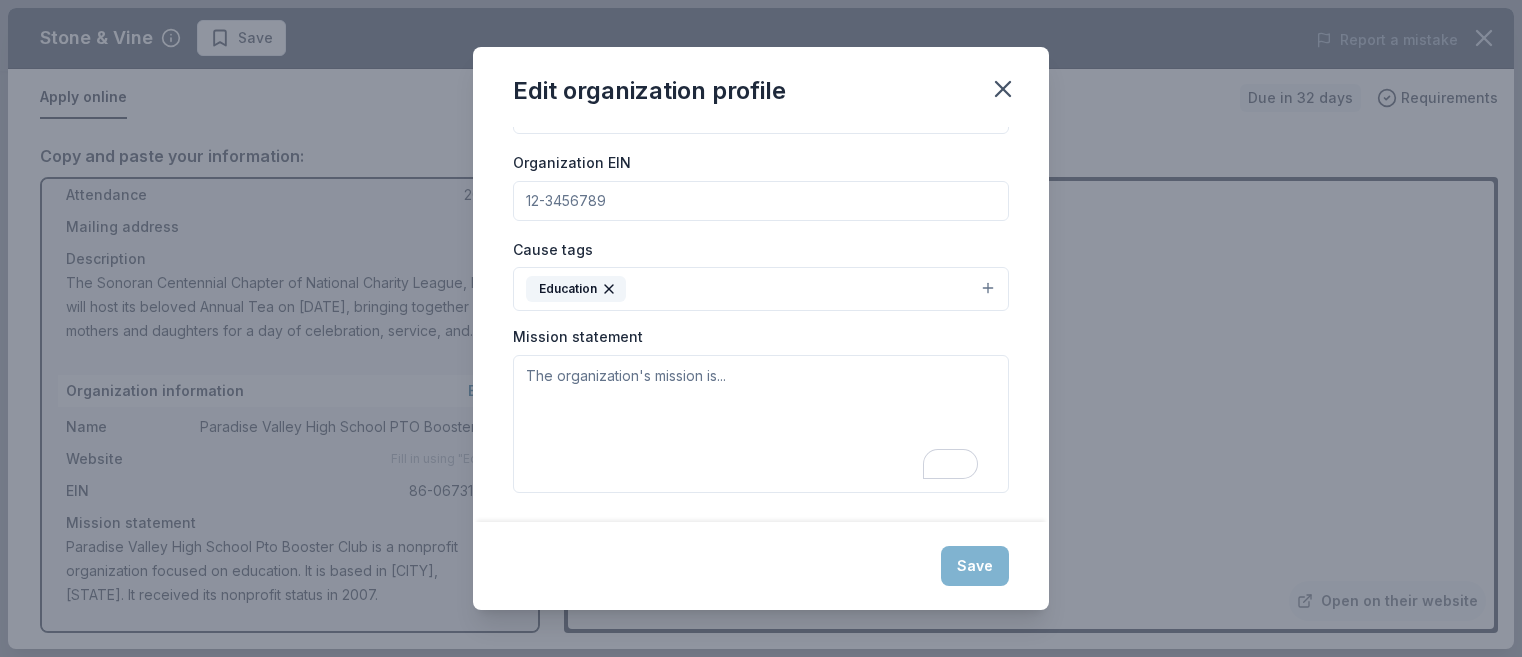 scroll, scrollTop: 68, scrollLeft: 0, axis: vertical 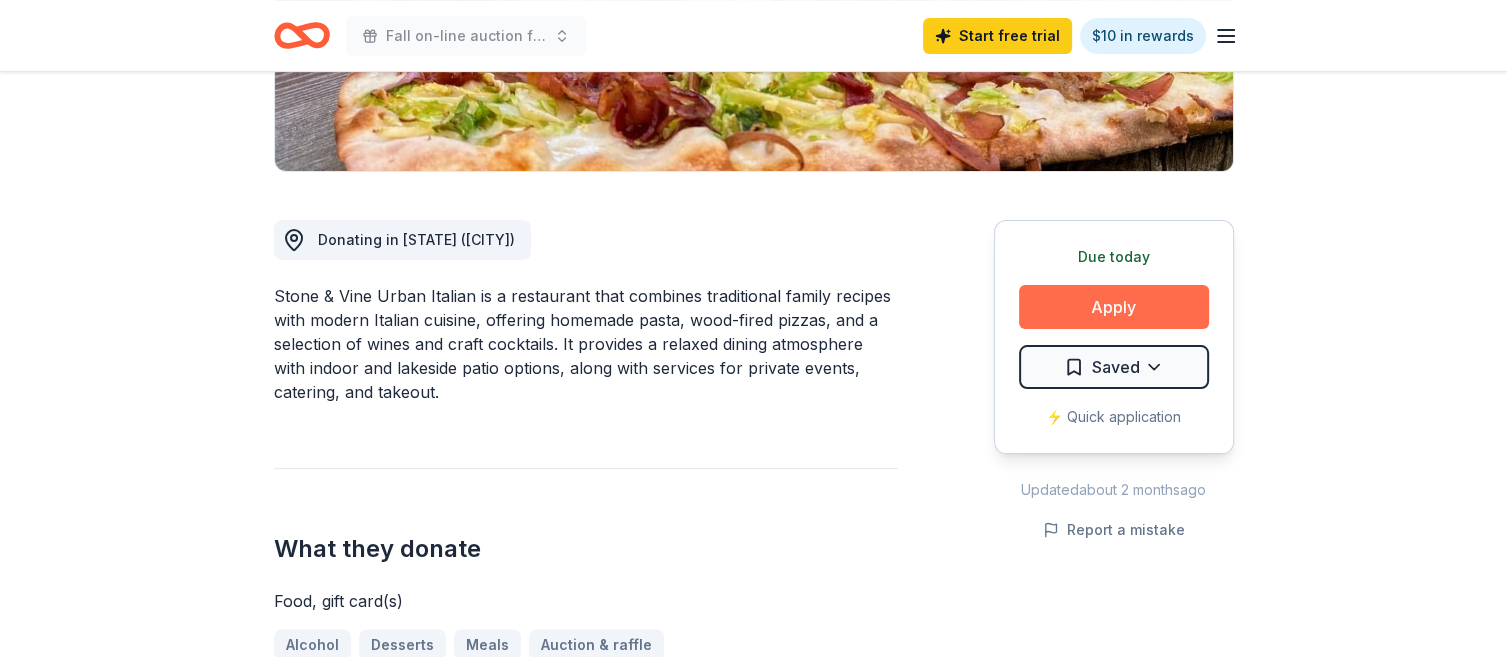 click on "Apply" at bounding box center (1114, 307) 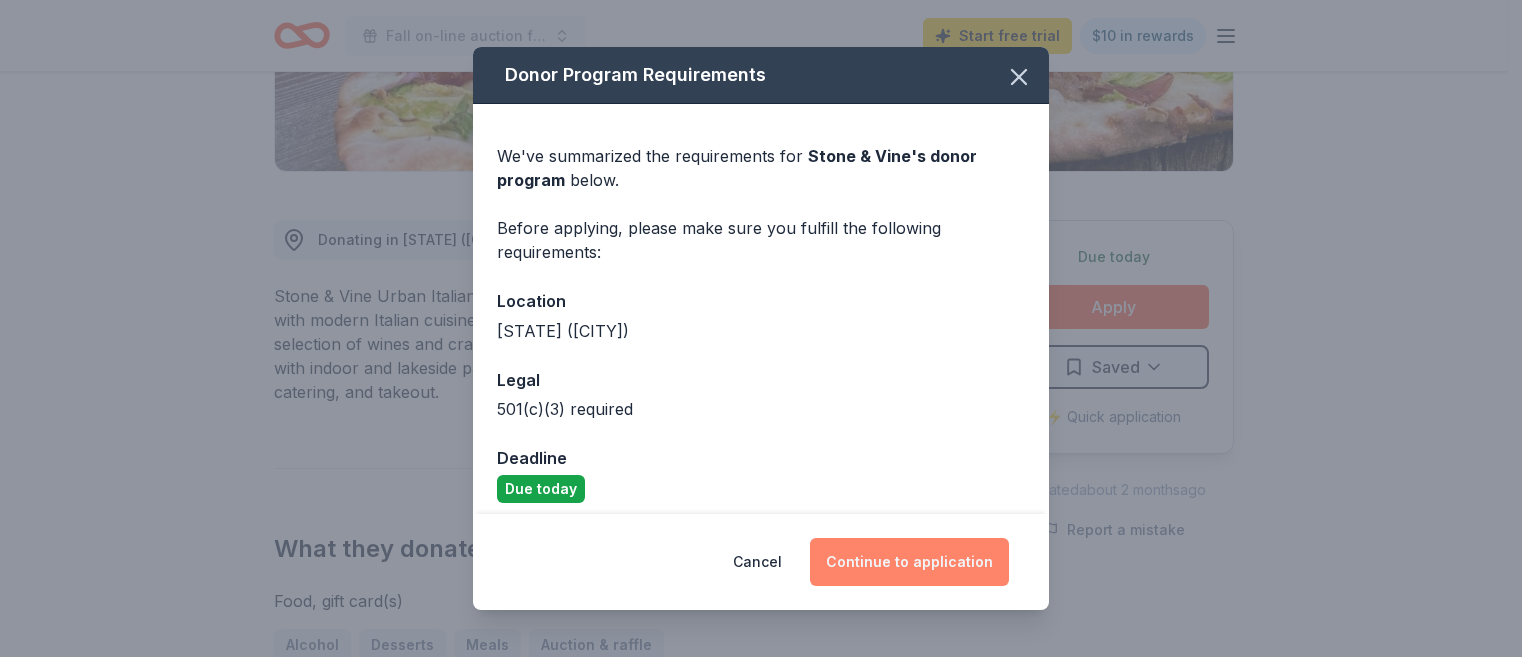 click on "Continue to application" at bounding box center (909, 562) 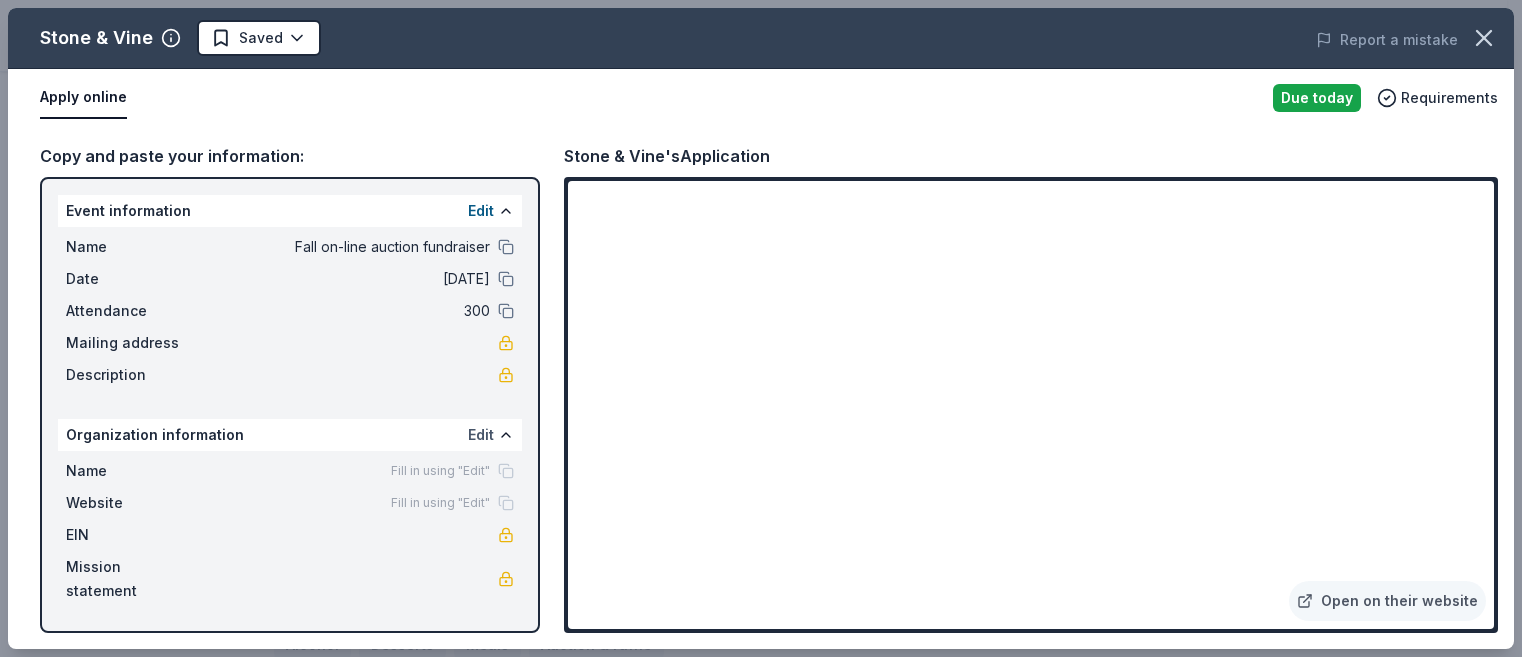 click on "Edit" at bounding box center (481, 435) 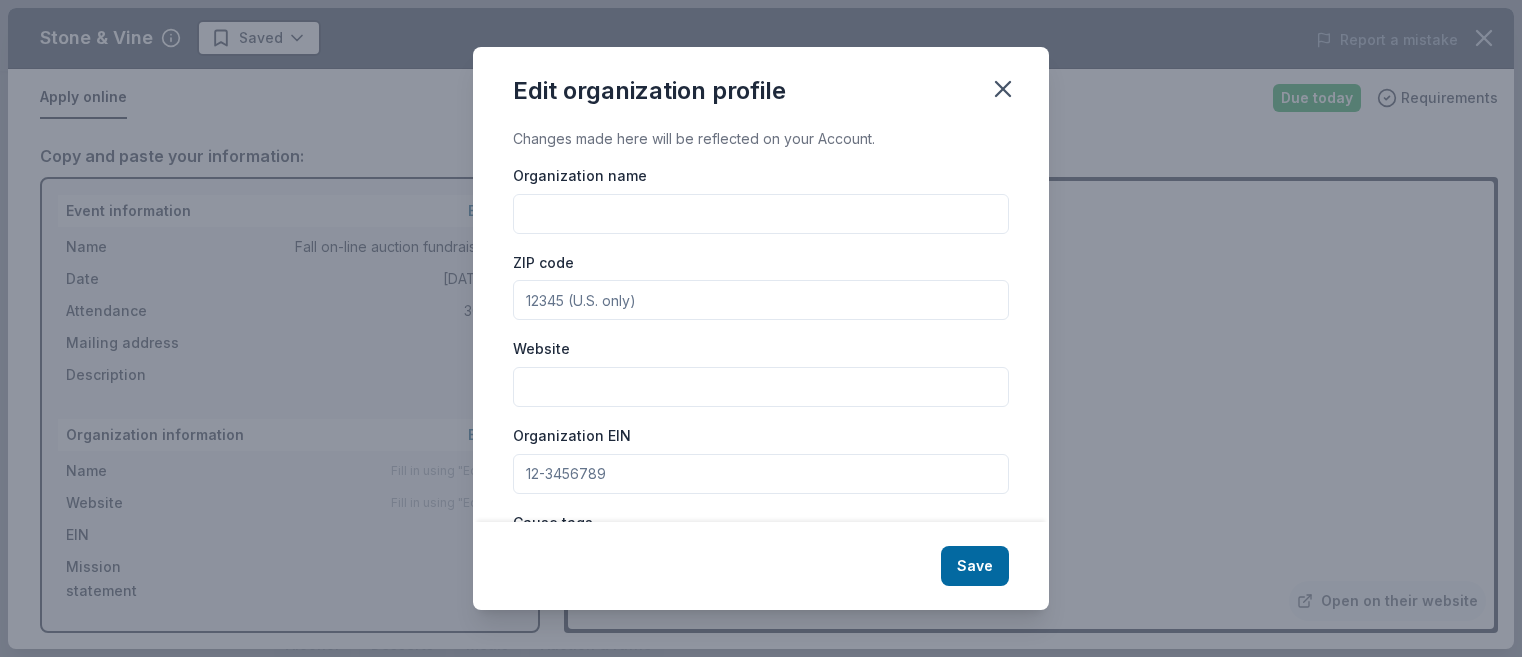 click on "Organization EIN" at bounding box center (761, 474) 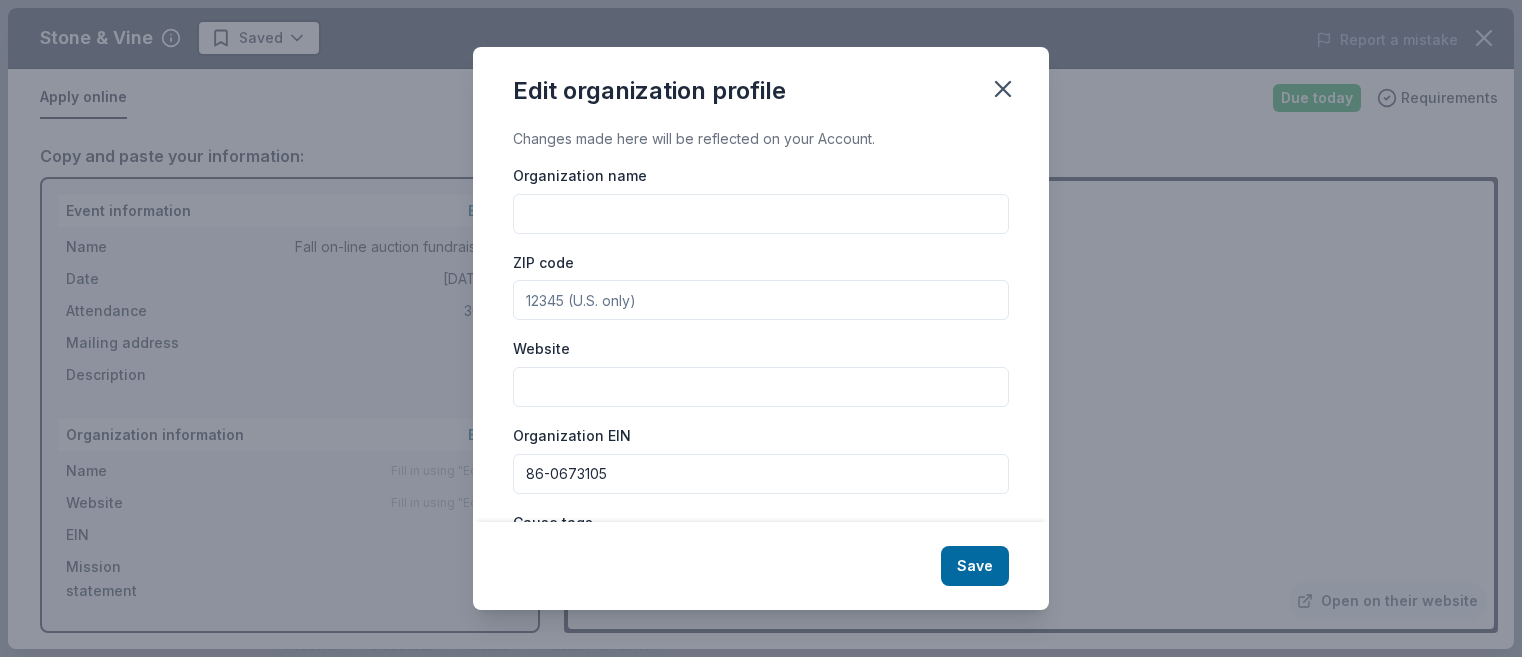 click on "Organization name" at bounding box center [761, 214] 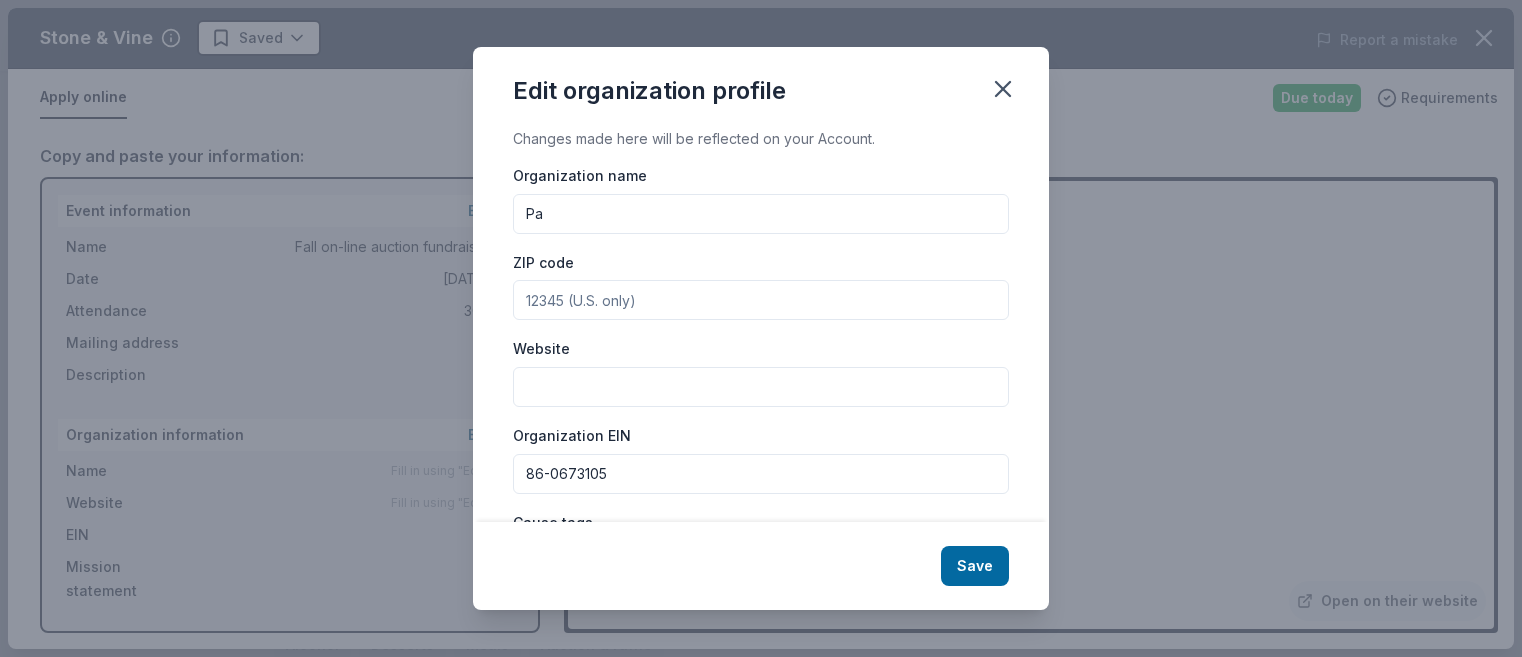 type on "Paradise Valley High School PTO Booster Club" 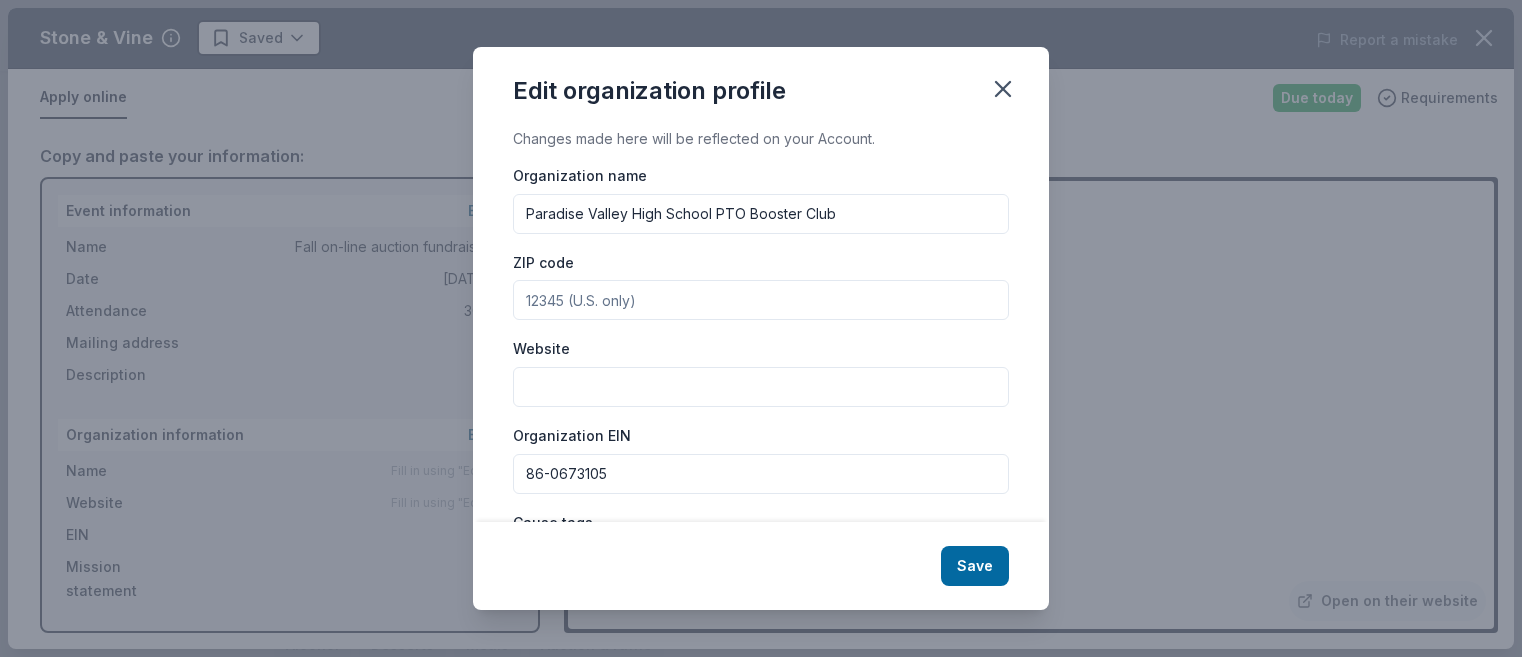 click on "ZIP code" at bounding box center [761, 300] 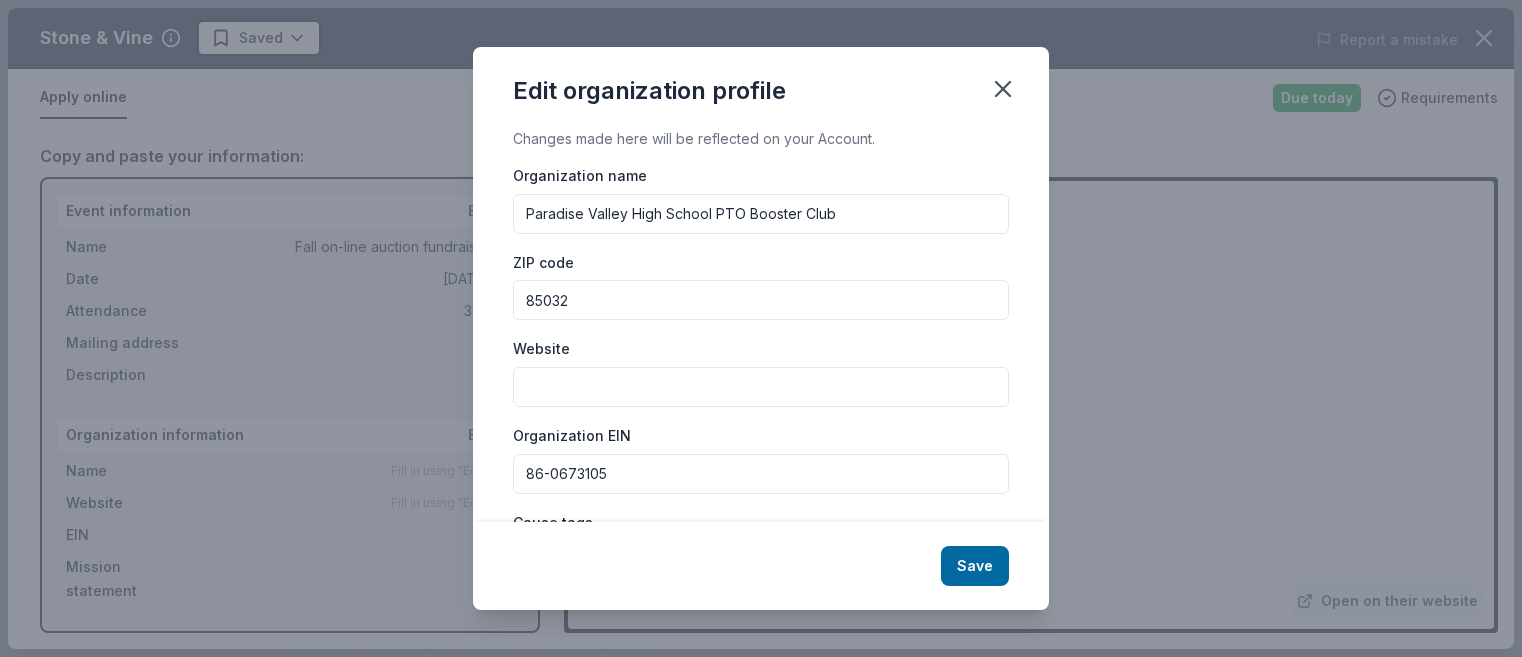 click on "Website" at bounding box center (761, 387) 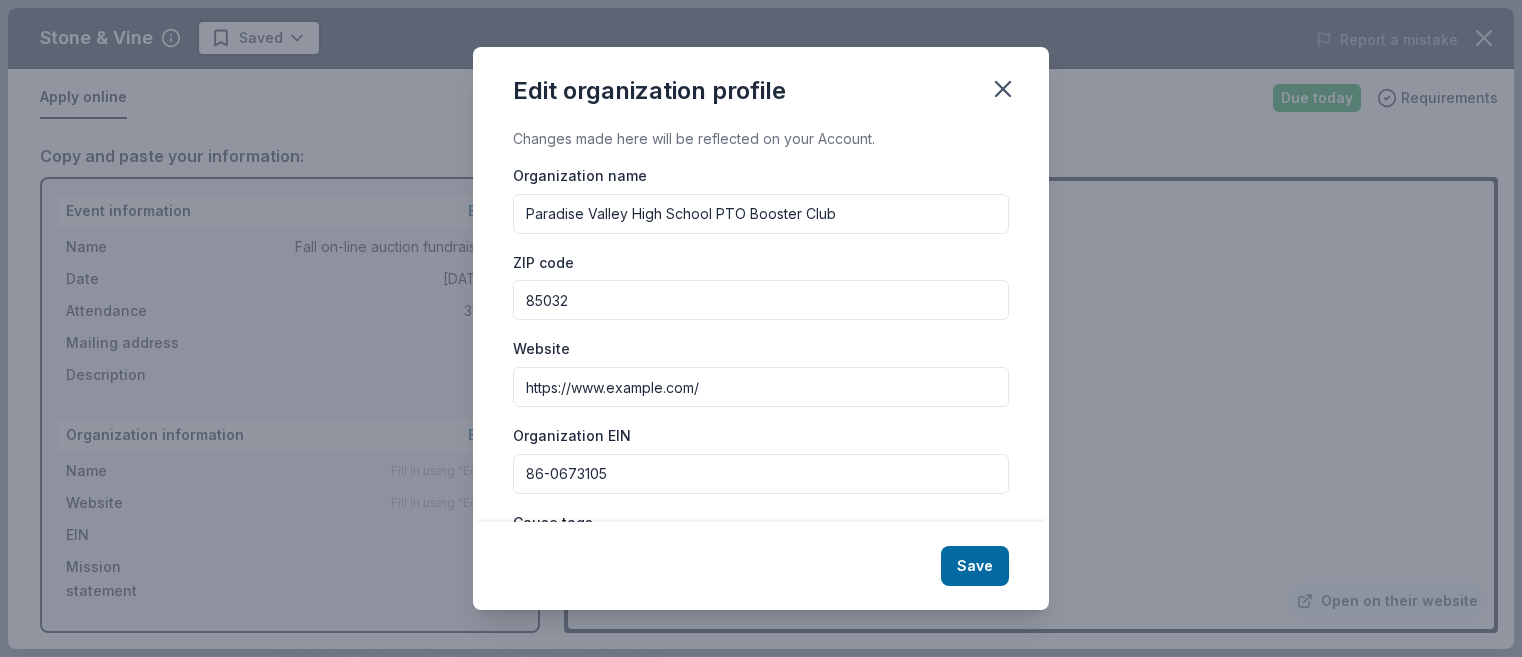 type on "https://www.example.com/" 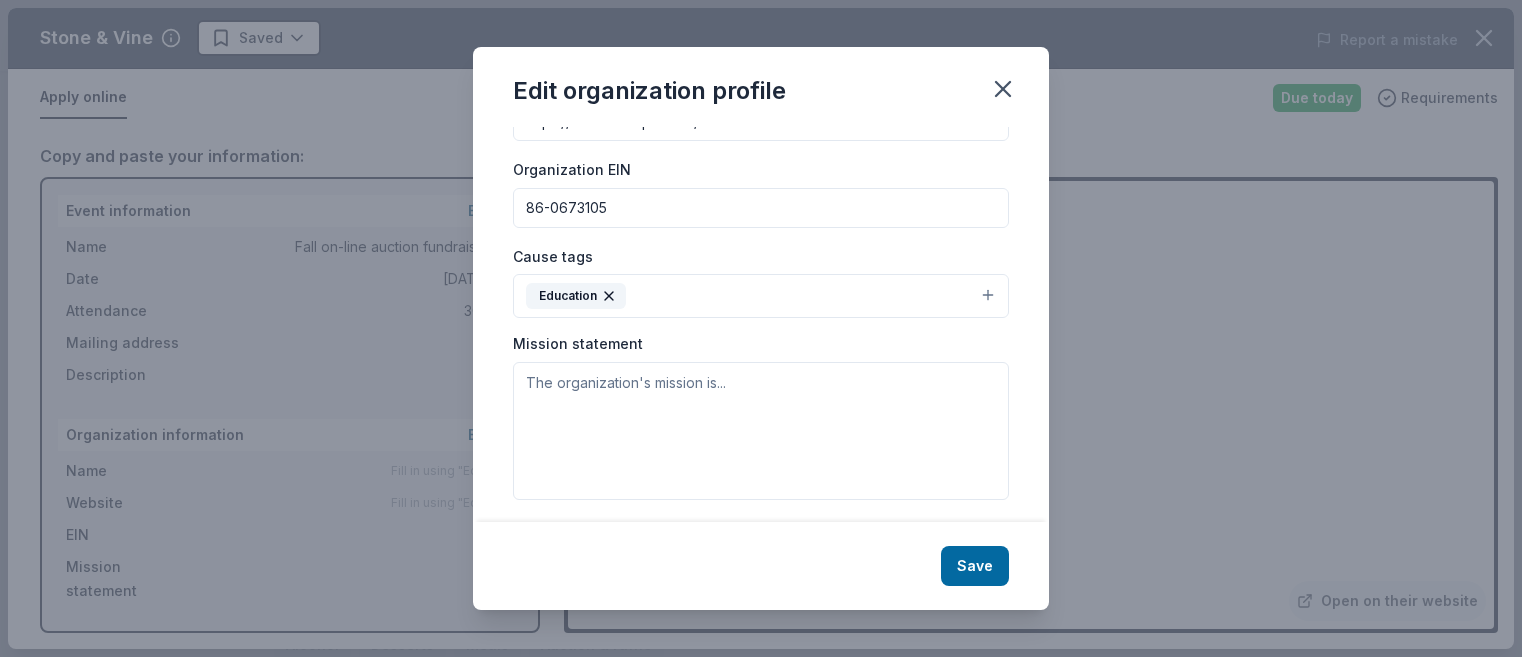 scroll, scrollTop: 270, scrollLeft: 0, axis: vertical 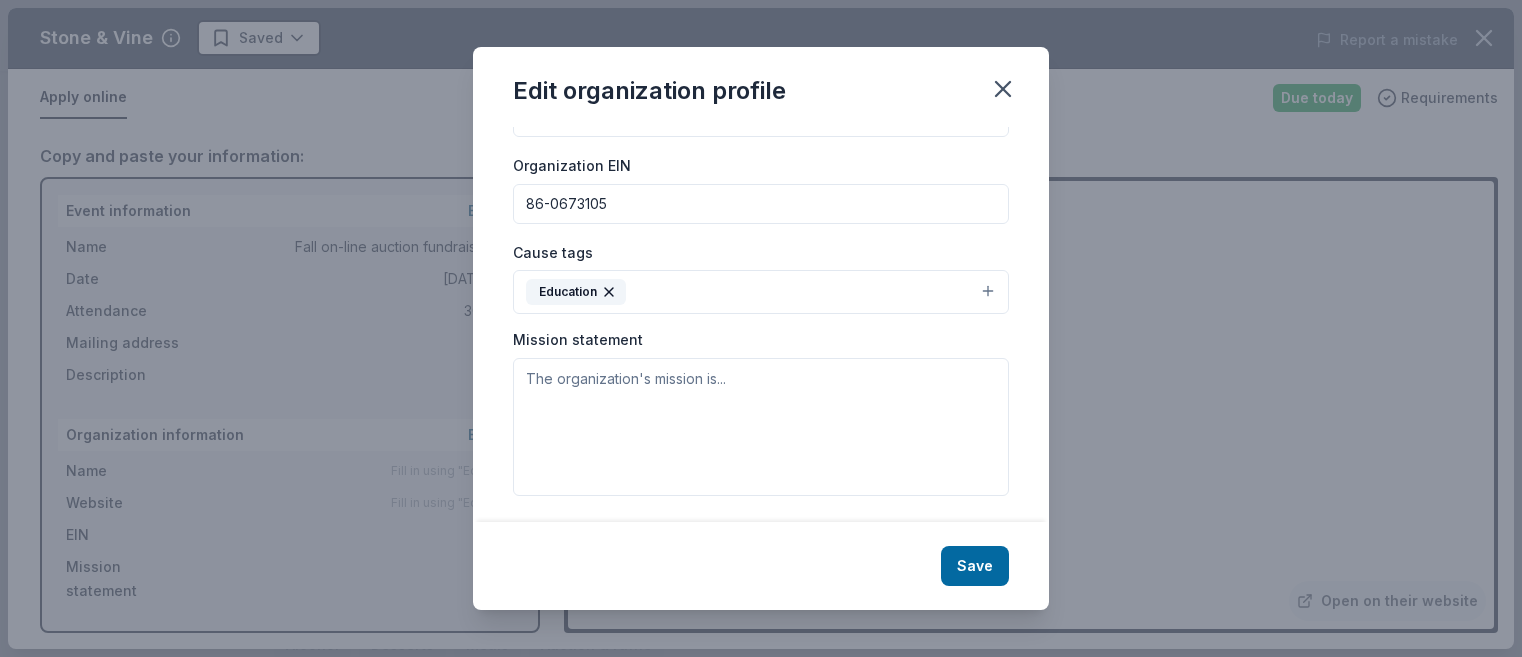 click on "Changes made here will be reflected on your Account. Organization name [ORG_NAME] ZIP code [POSTAL_CODE] Website https://www.example.com/ Organization EIN [EIN] Cause tags Education Mission statement" at bounding box center (761, 324) 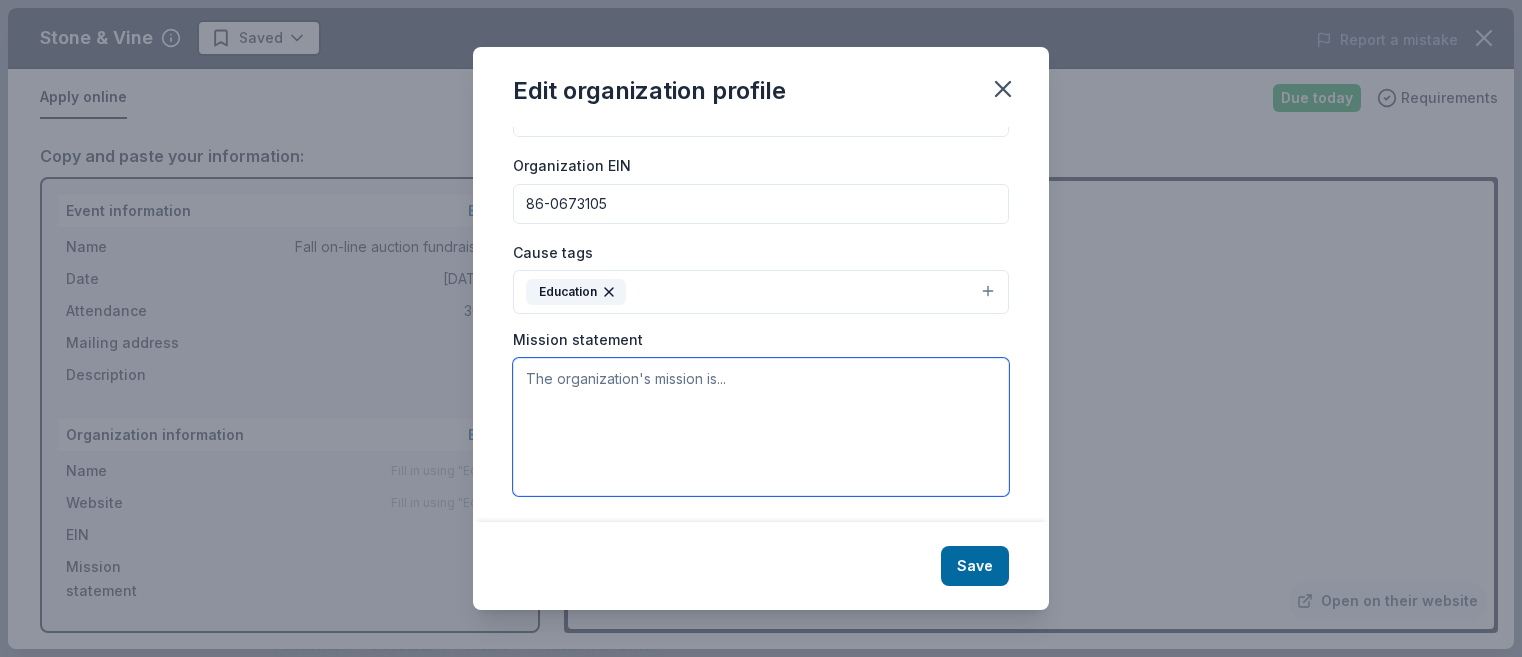 click at bounding box center [761, 427] 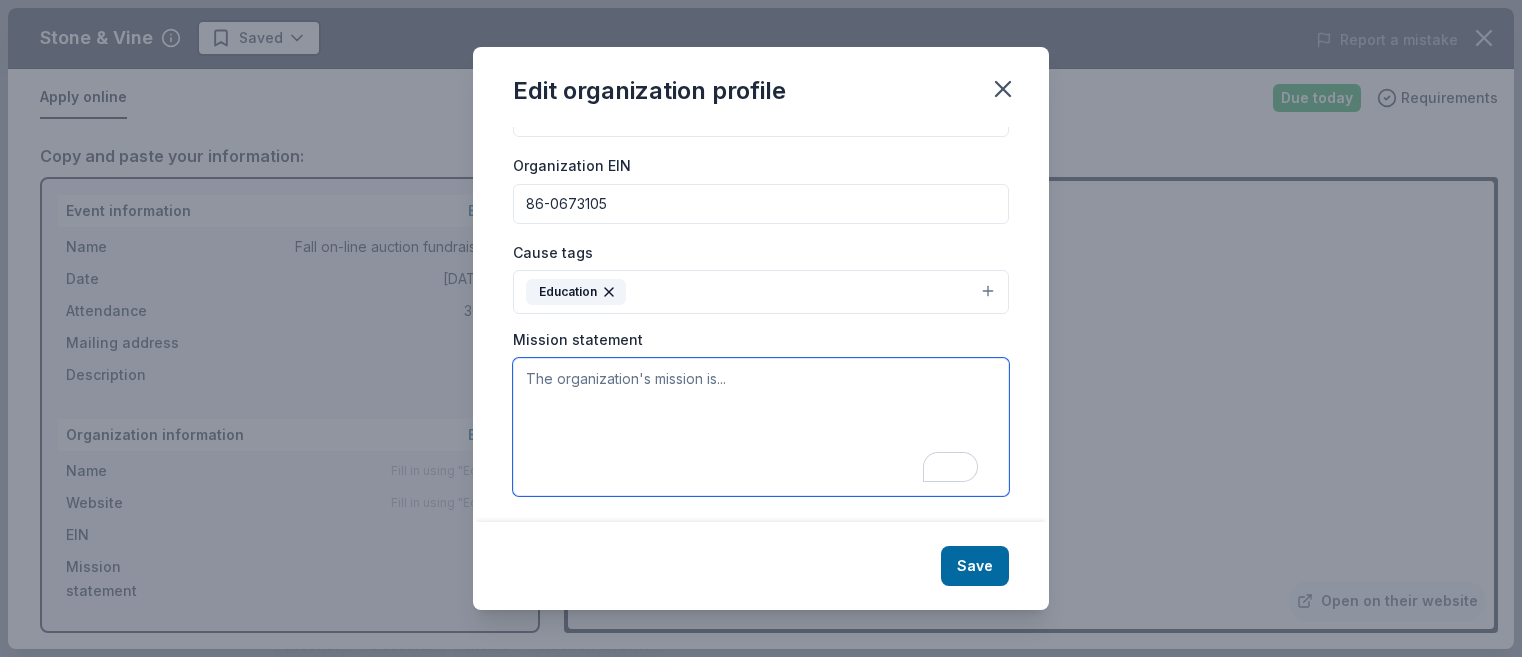 click at bounding box center [761, 427] 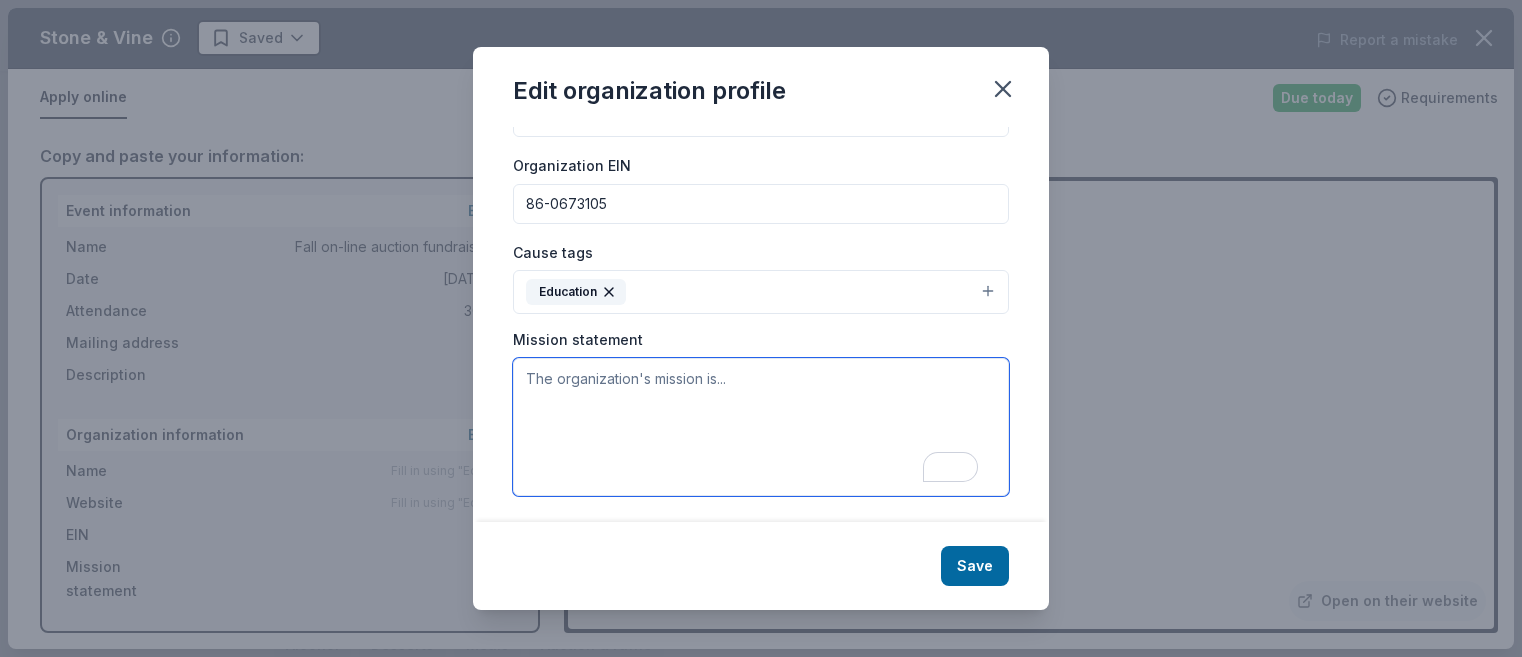 paste on "The Paradise Valley High School PTO is dedicated to enriching the educational experience of every student by supporting teachers, fostering school spirit, and building a strong community through volunteerism and fundraising. Together, we help create a vibrant, inclusive environment where students can thrive academically, socially, and emotionally." 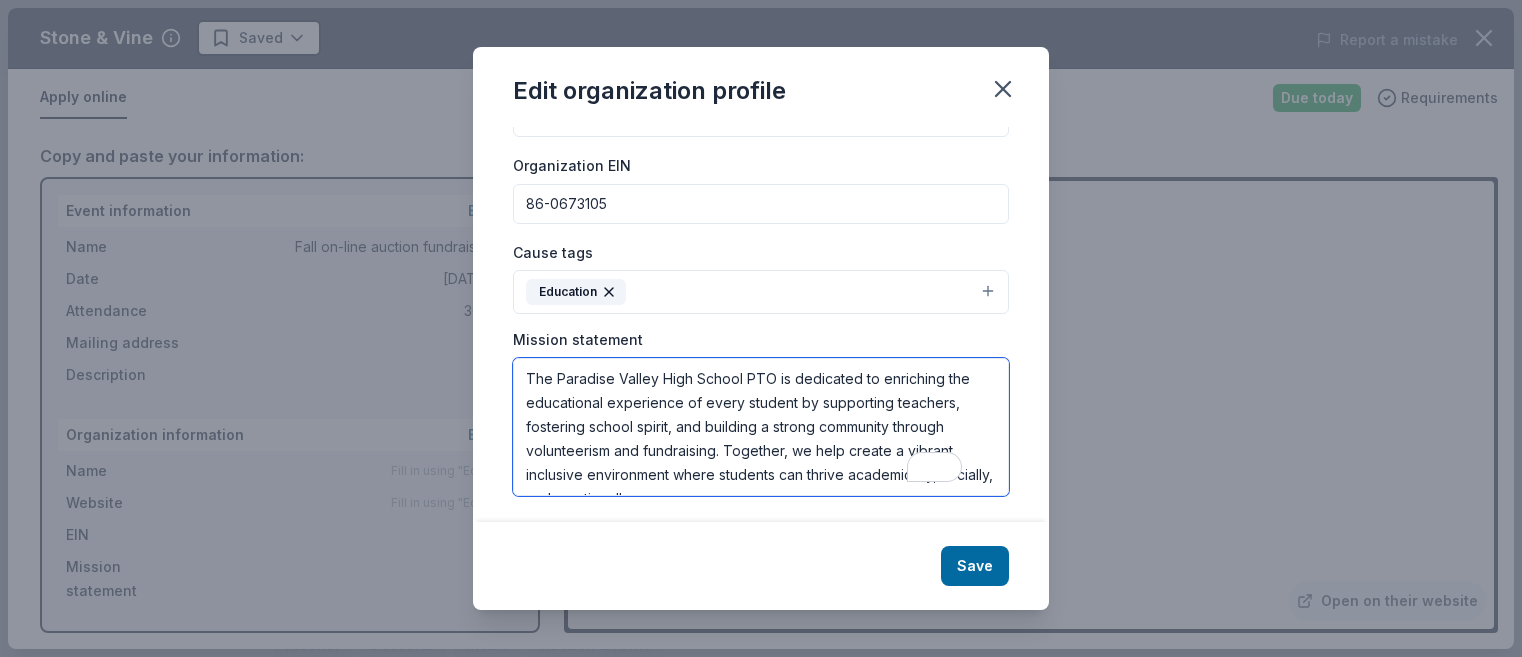 scroll, scrollTop: 12, scrollLeft: 0, axis: vertical 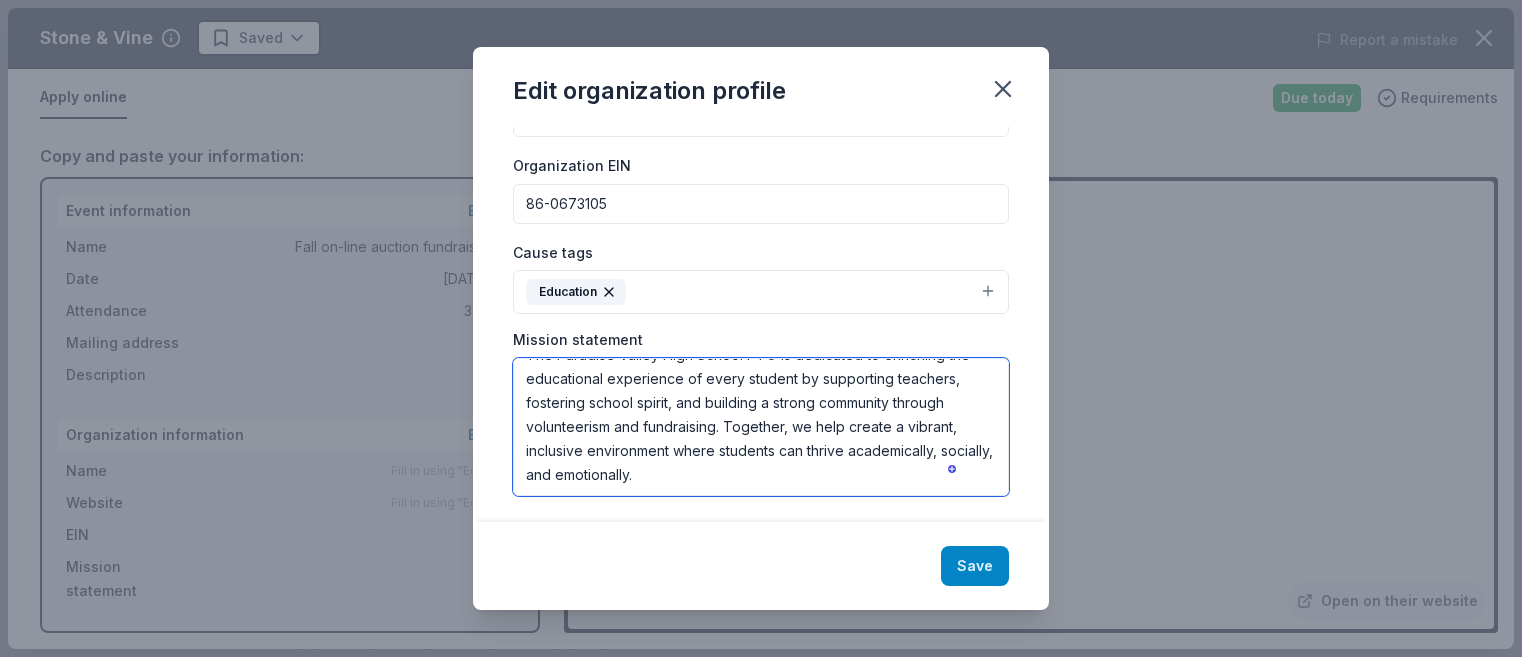 type on "The Paradise Valley High School PTO is dedicated to enriching the educational experience of every student by supporting teachers, fostering school spirit, and building a strong community through volunteerism and fundraising. Together, we help create a vibrant, inclusive environment where students can thrive academically, socially, and emotionally." 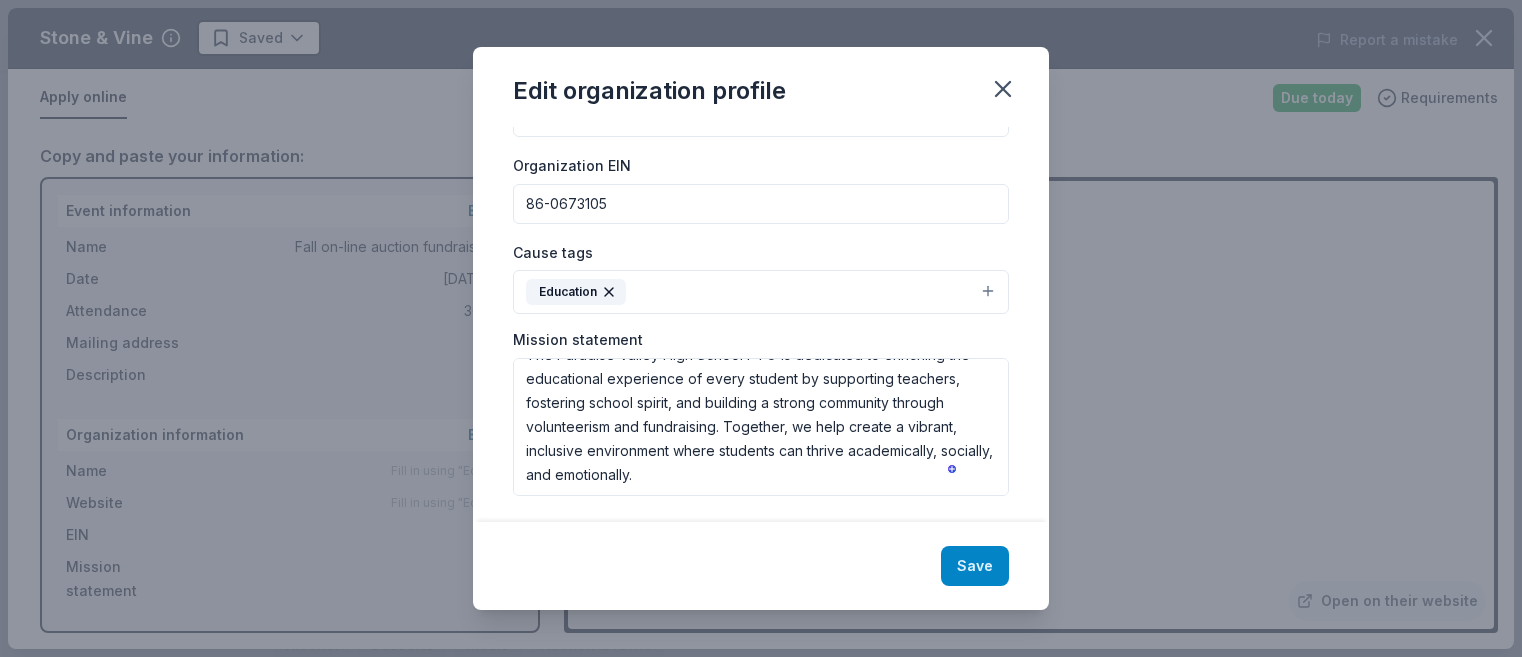 click on "Save" at bounding box center [975, 566] 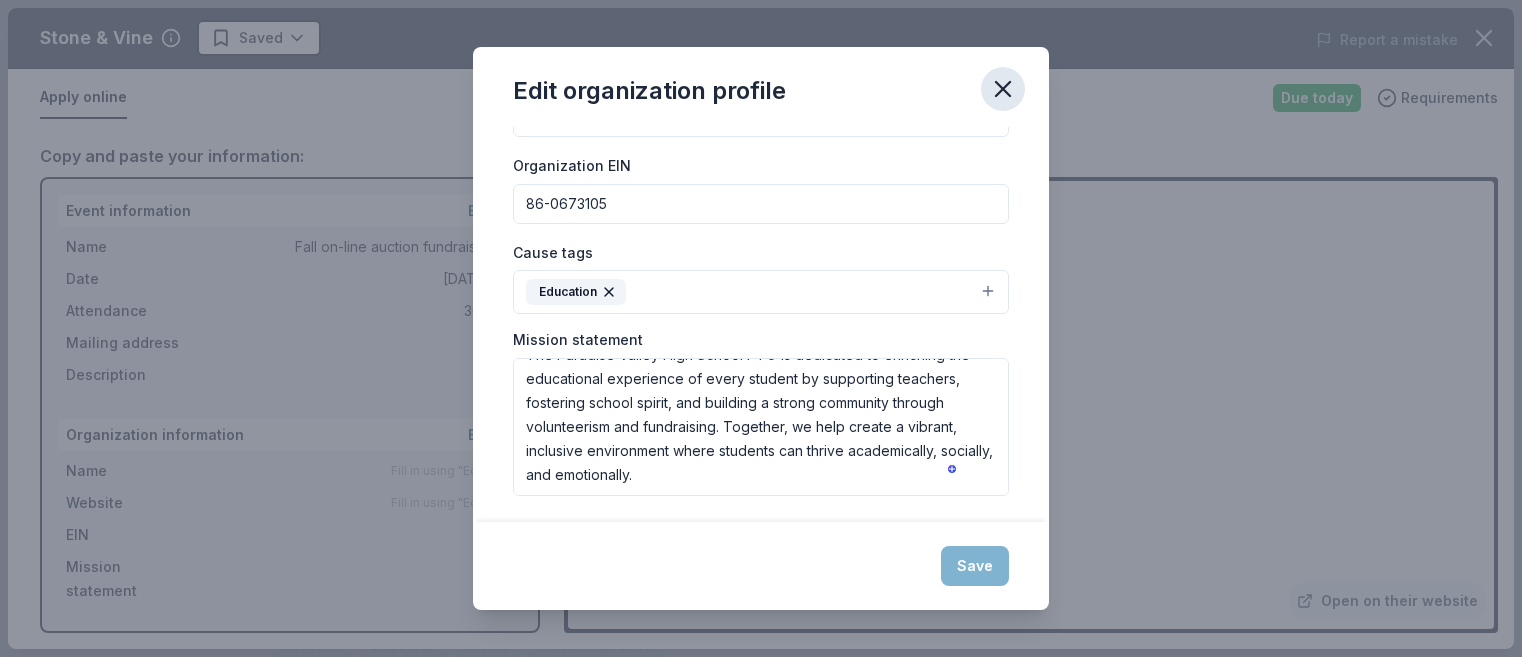 click 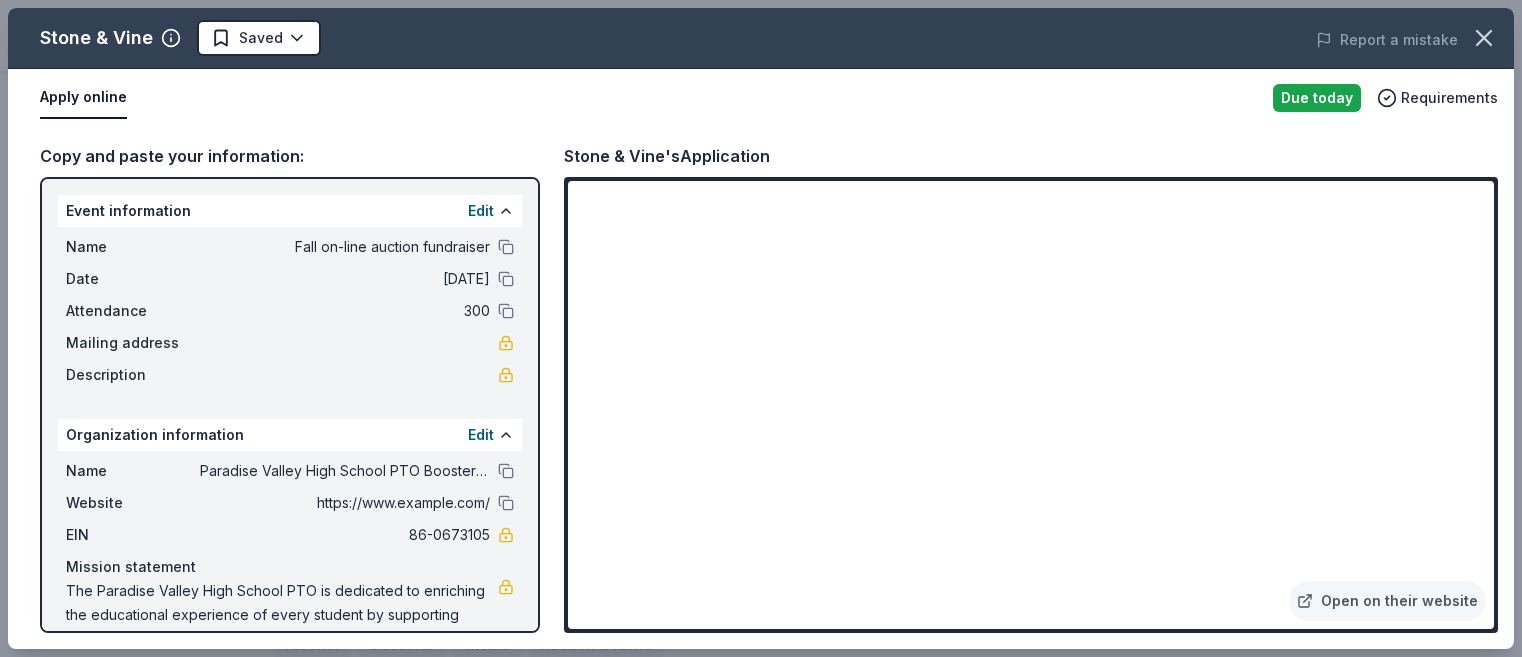 scroll, scrollTop: 67, scrollLeft: 0, axis: vertical 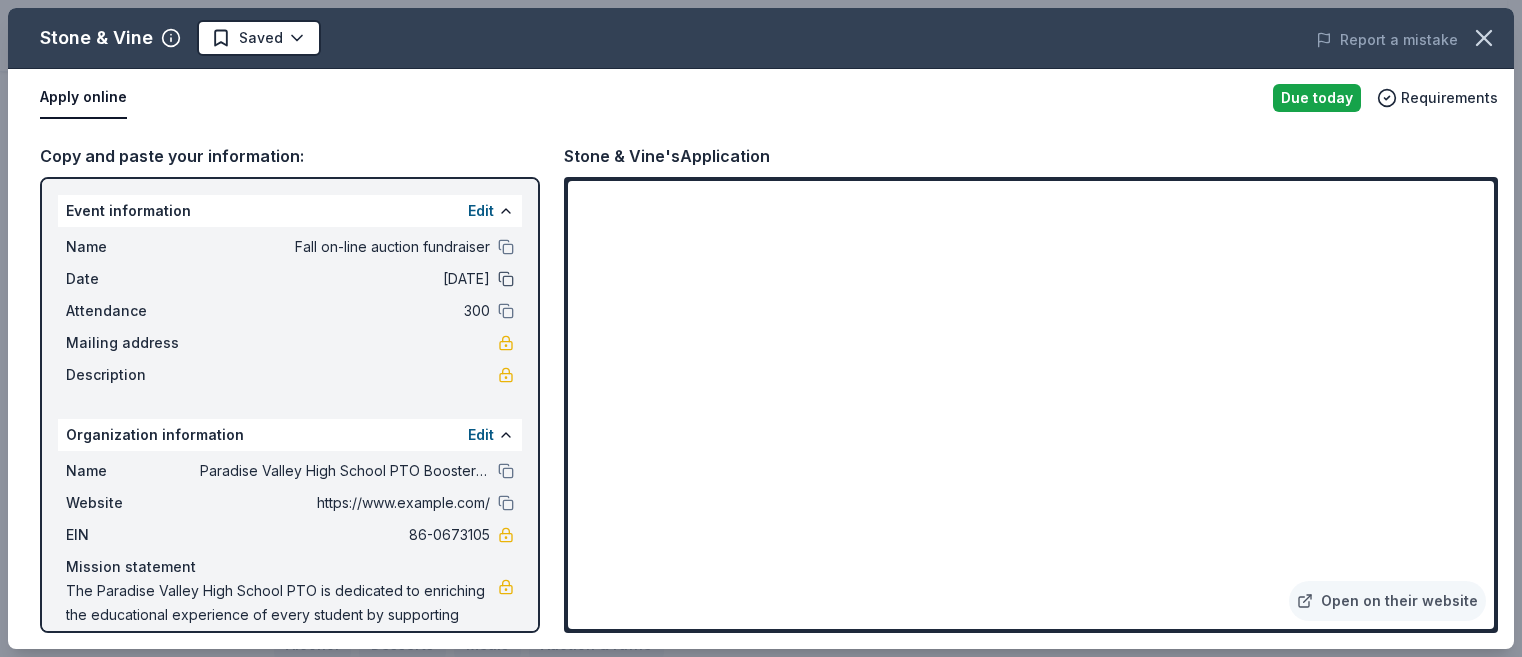 click at bounding box center [506, 279] 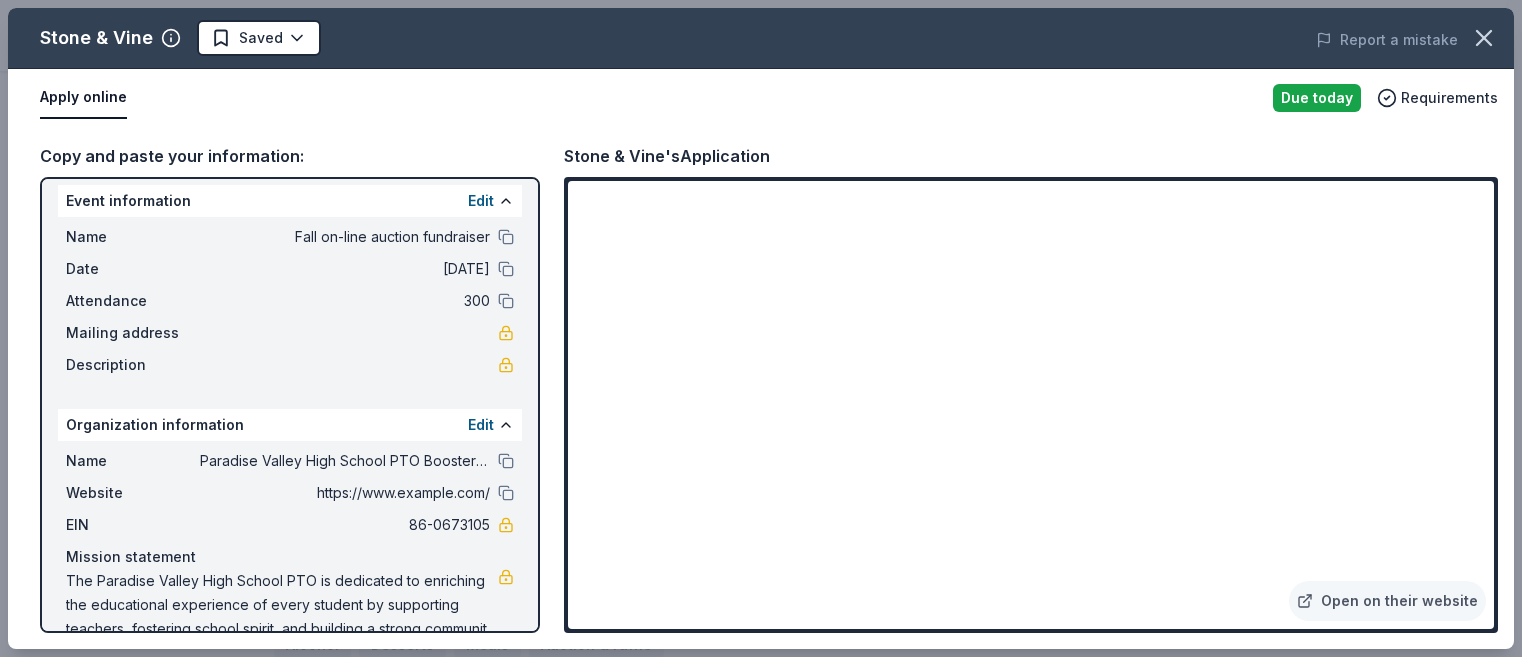 scroll, scrollTop: 0, scrollLeft: 0, axis: both 